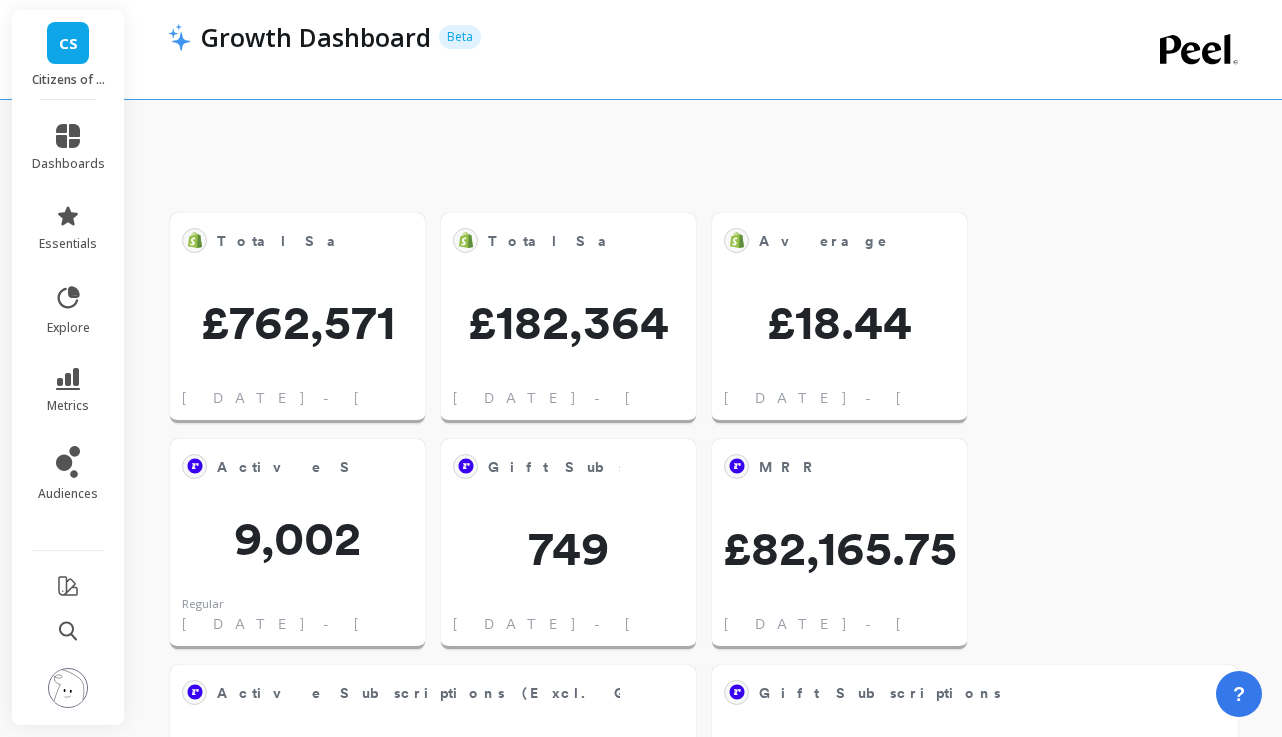 scroll, scrollTop: 1553, scrollLeft: 0, axis: vertical 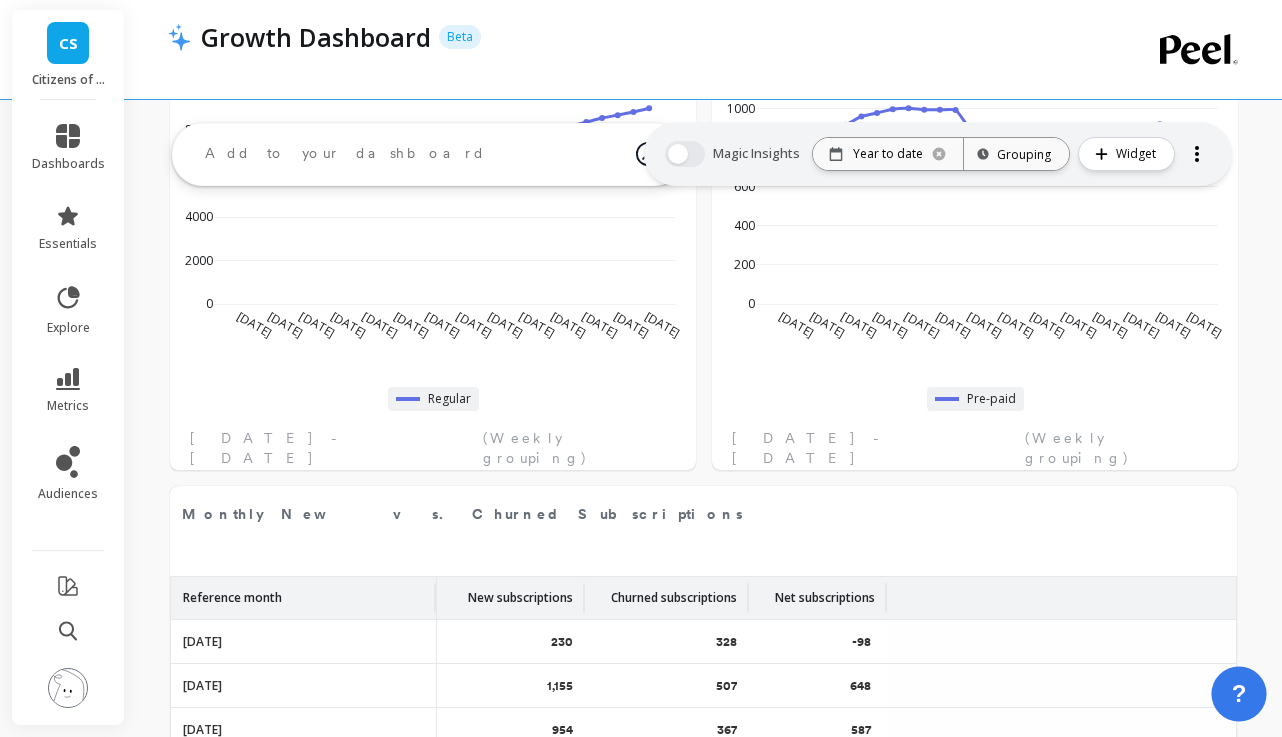 click on "?" at bounding box center (1238, 693) 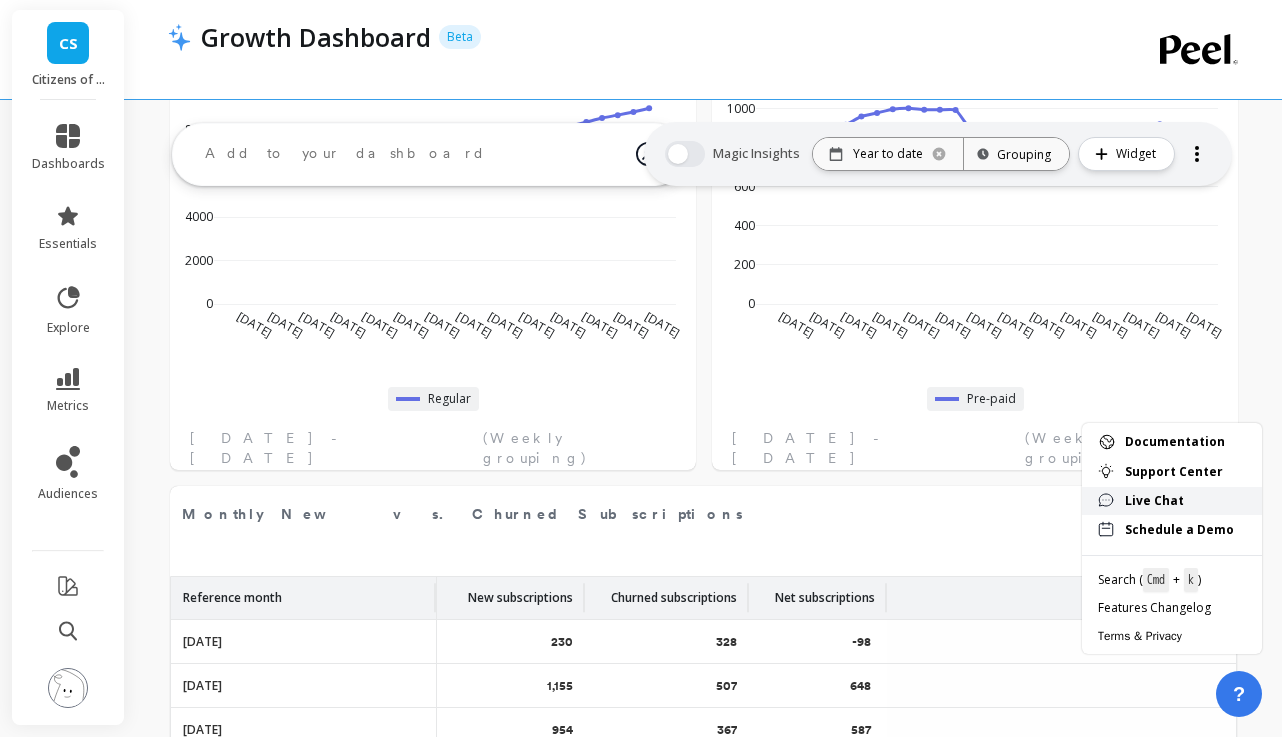 click on "Live Chat" at bounding box center [1185, 501] 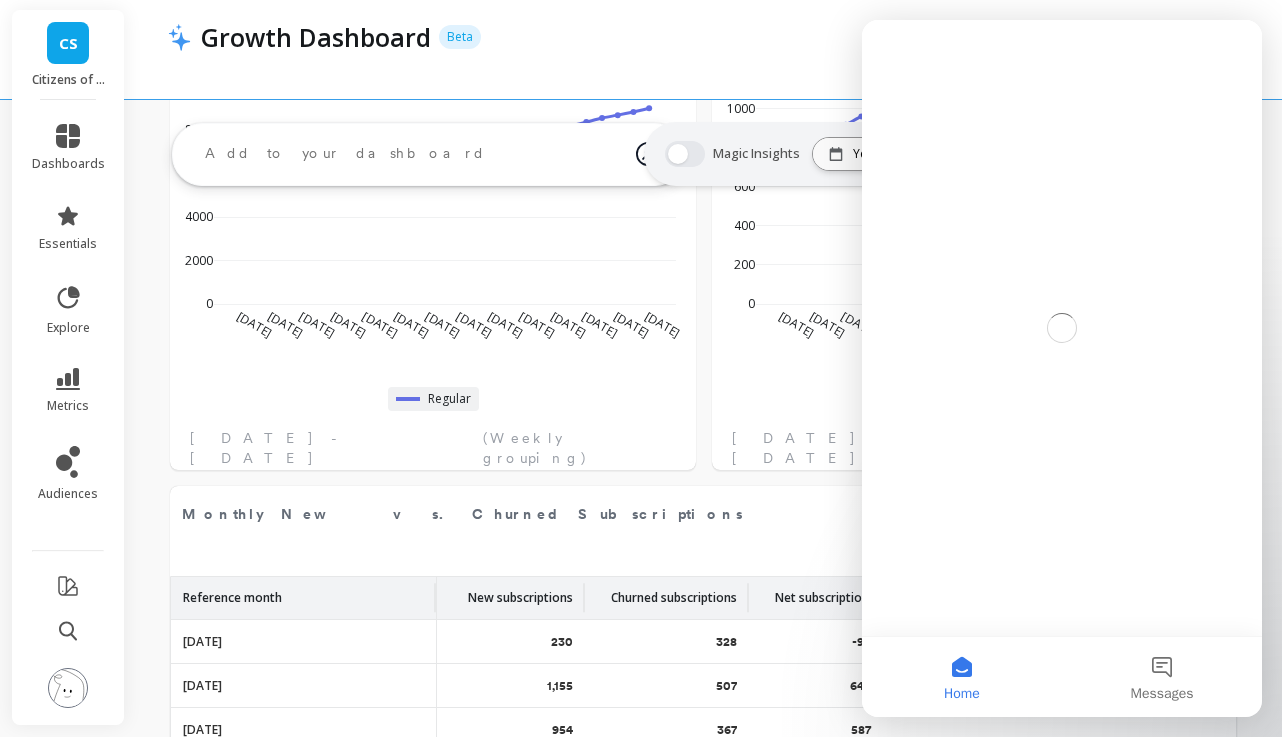 scroll, scrollTop: 0, scrollLeft: 0, axis: both 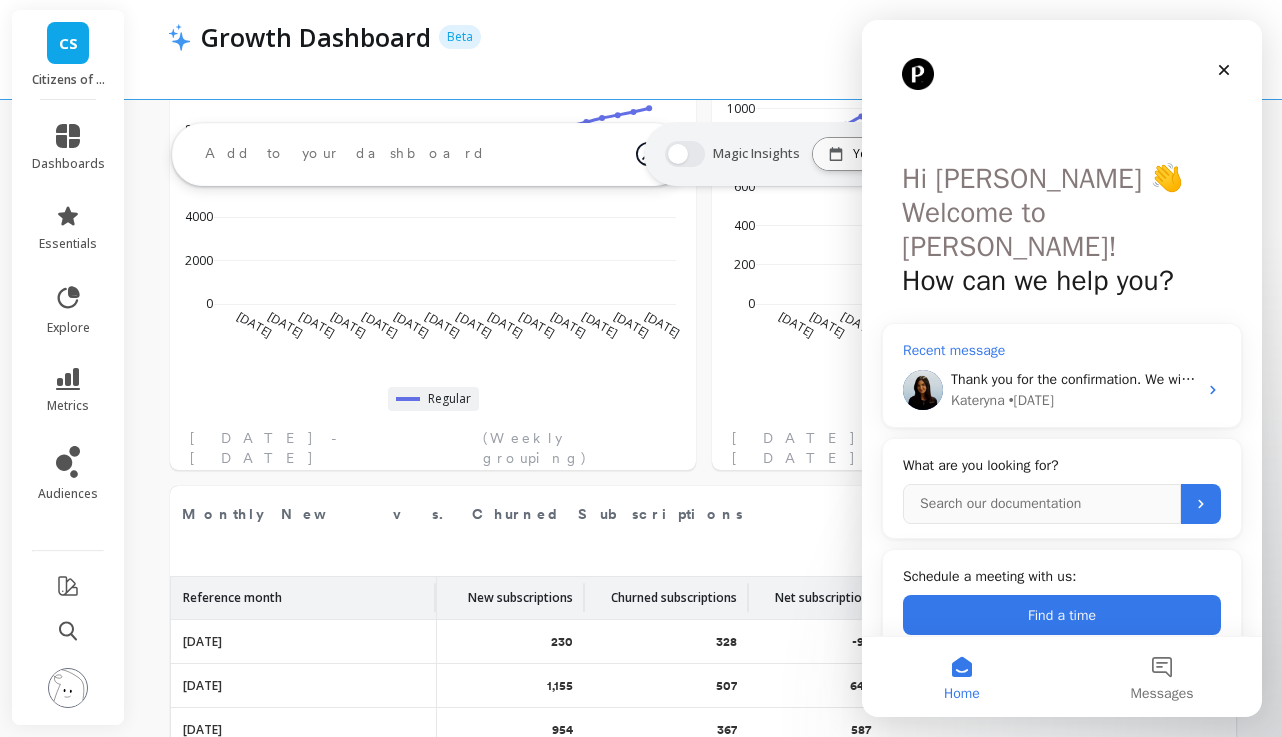 click on "Thank you for the confirmation. We will check our data once again, and I will send you an update." at bounding box center [1248, 379] 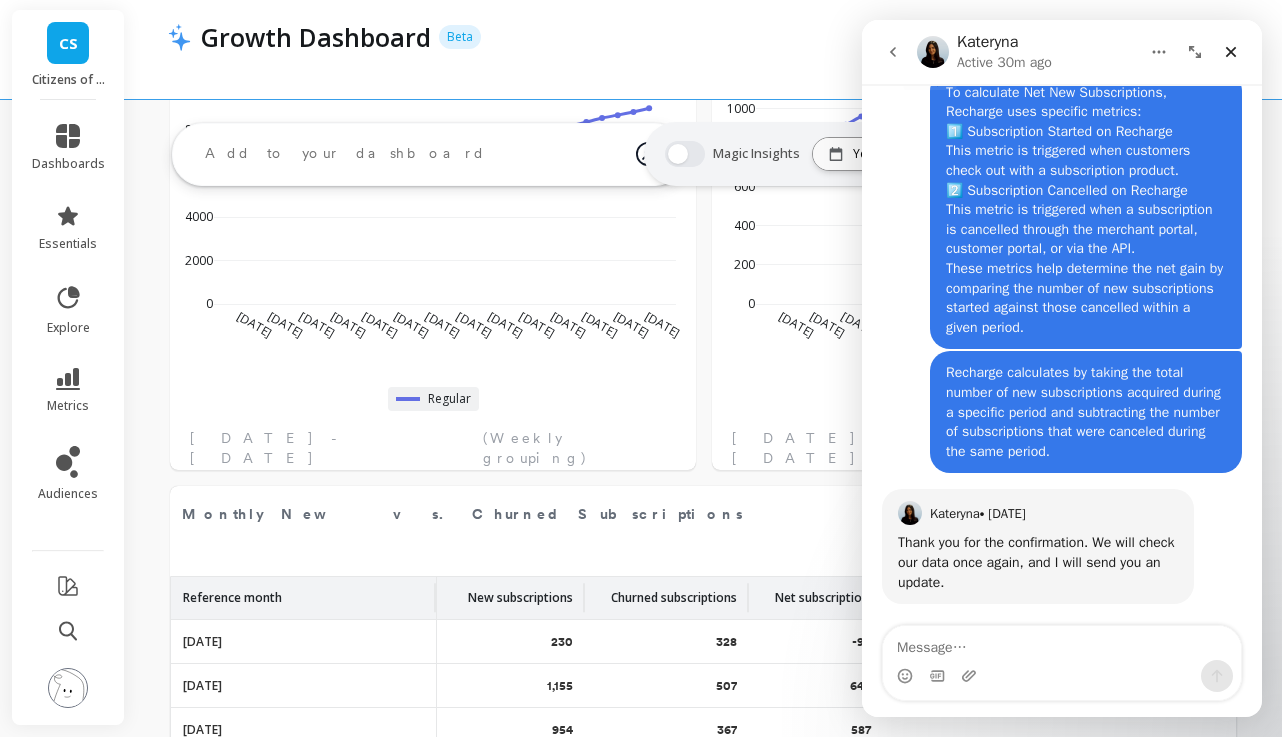 scroll, scrollTop: 6165, scrollLeft: 0, axis: vertical 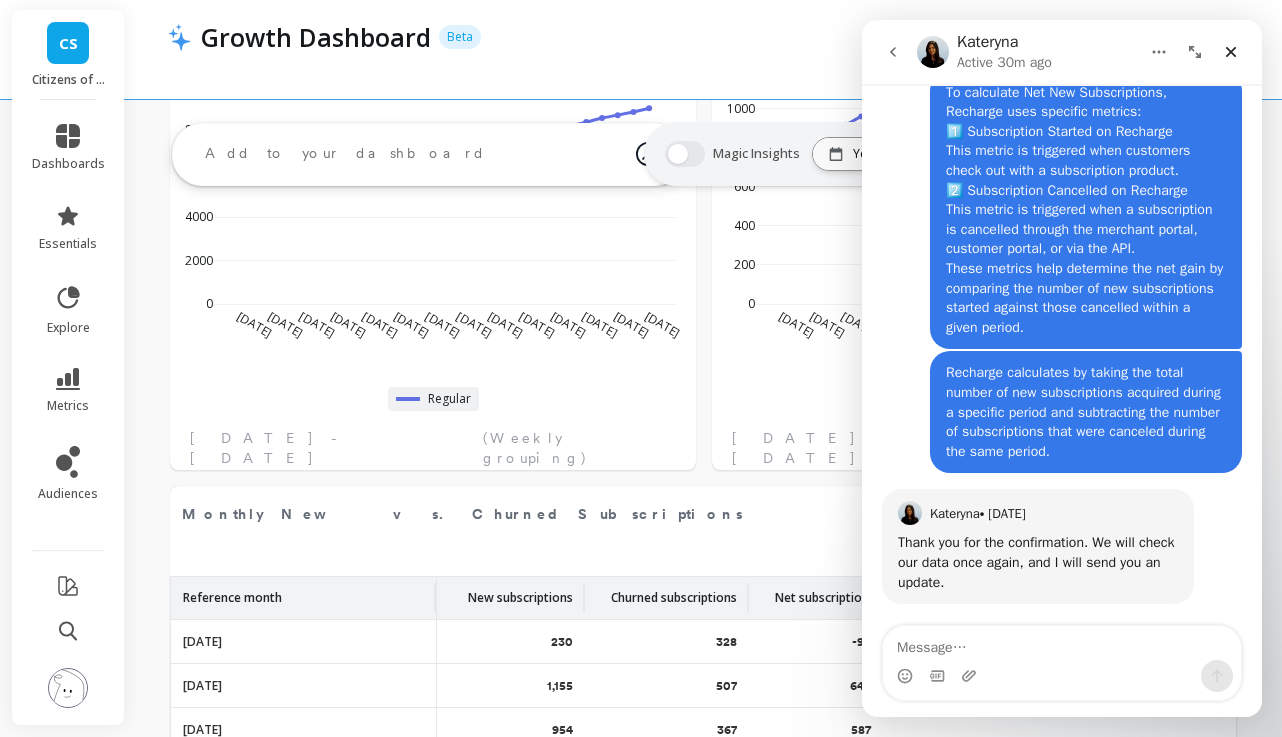 click on "CPA (Meta + Google) Edit Widget & Insights £32.17 Jan 1 - Jul 6, 2025 Blended CPA (All Channels) Edit Widget & Insights £14 Jan 1 - Jul 6, 2025 Total Sales (Non-club) Edit Widget & Insights £182,364 Jan 1 - Jul 6, 2025 Total Sales Edit Widget & Insights £762,571 Jan 1 - Jul 6, 2025 Active Subscriptions (Excl. Gift Subscriptions) Edit Widget & Insights 9,002 Regular Jan 1 - Jul 6, 2025 Gift Subscriptions Edit Widget & Insights 749 Jan 1 - Jul 6, 2025 Average Order Value Edit Widget & Insights £18.44 Jan 1 - Jul 6, 2025 MRR Edit Widget & Insights £82,165.75 Jan 1 - Jul 6, 2025 ROAS From Attributed Revenue (Meta + Google) Edit Widget & Insights 0.80 Jan 1 - Jul 6, 2025 CPA (Meta + Google) Edit Widget & Insights Dec 29 2024 Jan 12 2025 Jan 26 Feb 9 Feb 23 Mar 9 Mar 23 Apr 6 Apr 20 May 4 May 18 Jun 1 Jun 15 Jun 29 0 10 20 30 40 Google: Citizens of Soil Facebook: Citizens of Soil Ltd. Jan 1 - Jul 6, 2025 (Weekly grouping) Gift Subscriptions Edit Widget & Insights Dec 29 2024 Jan 12 2025 Jan 26 Feb 9 Feb 23 0" at bounding box center (703, 591) 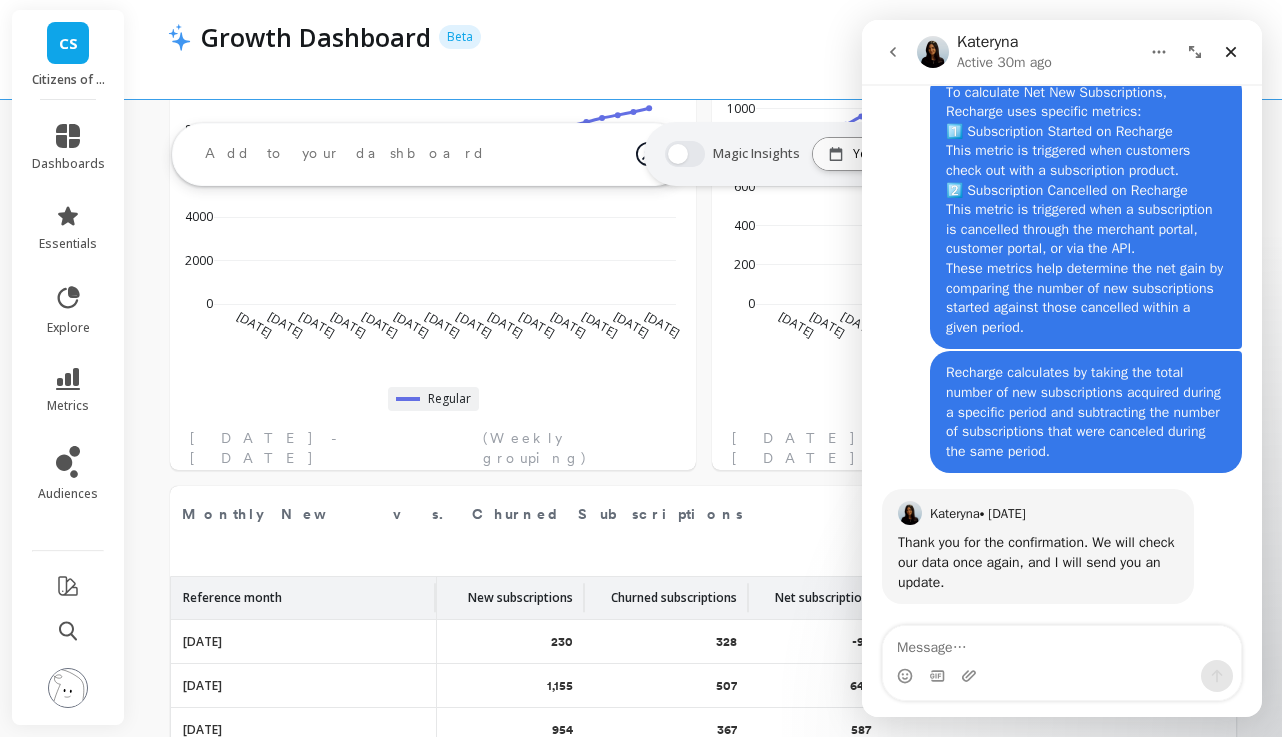 click on "Growth Dashboard Beta" at bounding box center [634, 37] 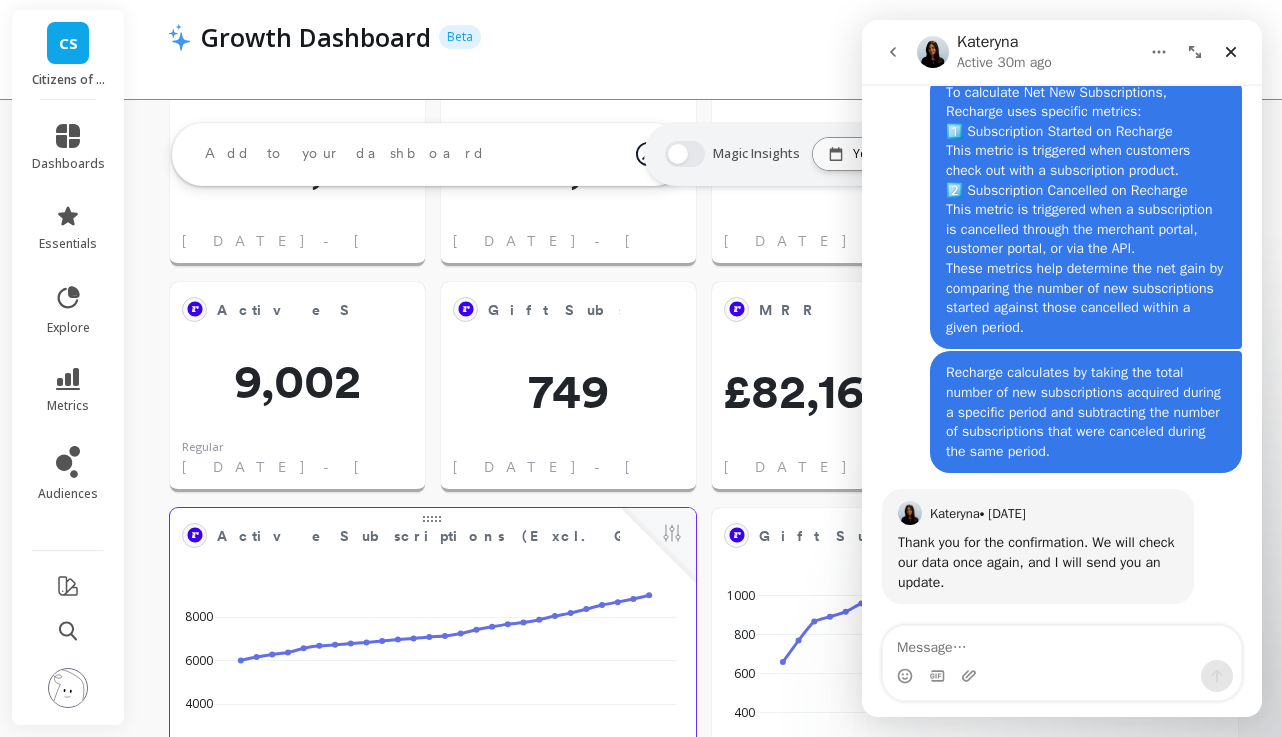 scroll, scrollTop: 0, scrollLeft: 0, axis: both 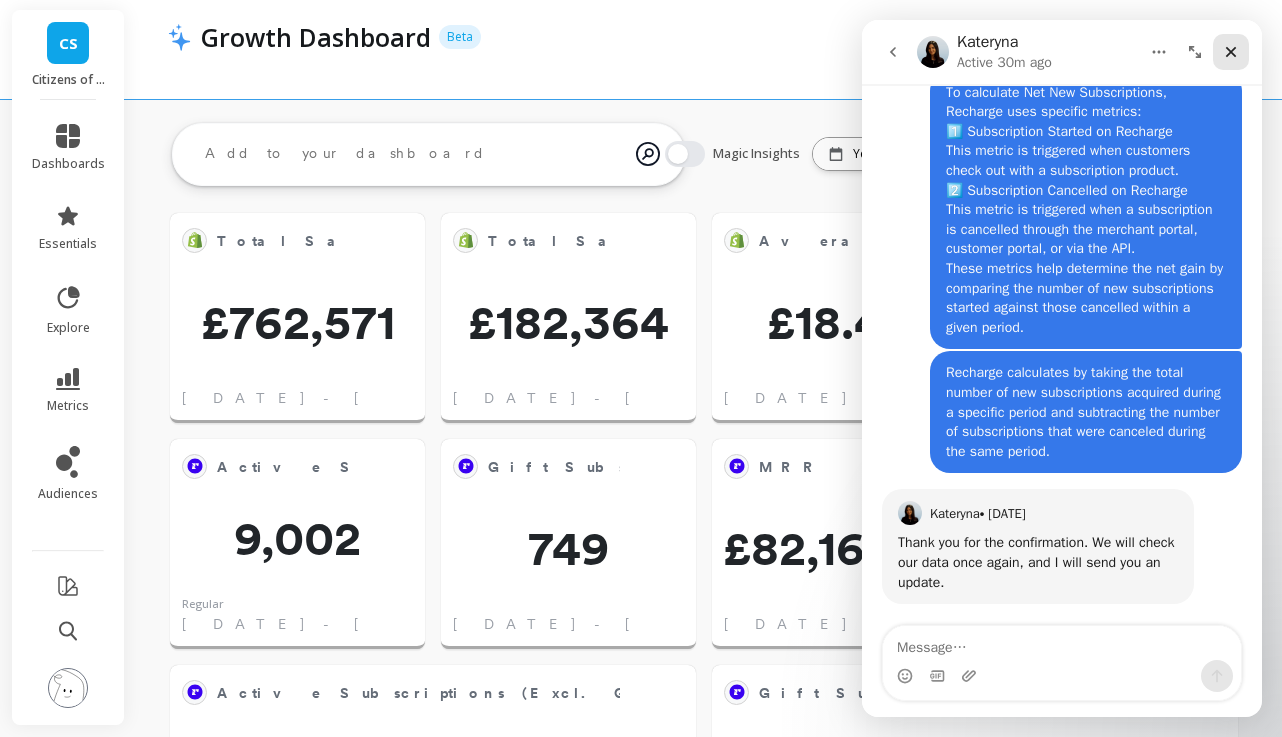 click 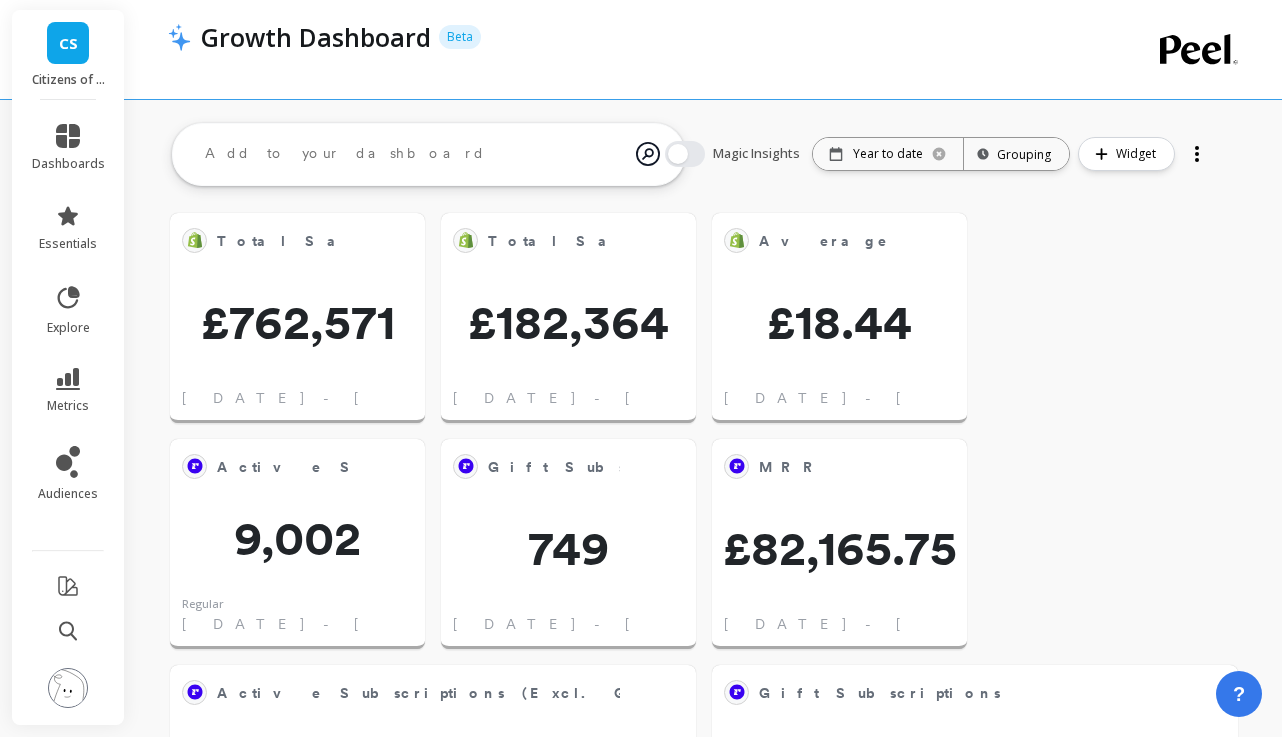 scroll, scrollTop: 0, scrollLeft: 0, axis: both 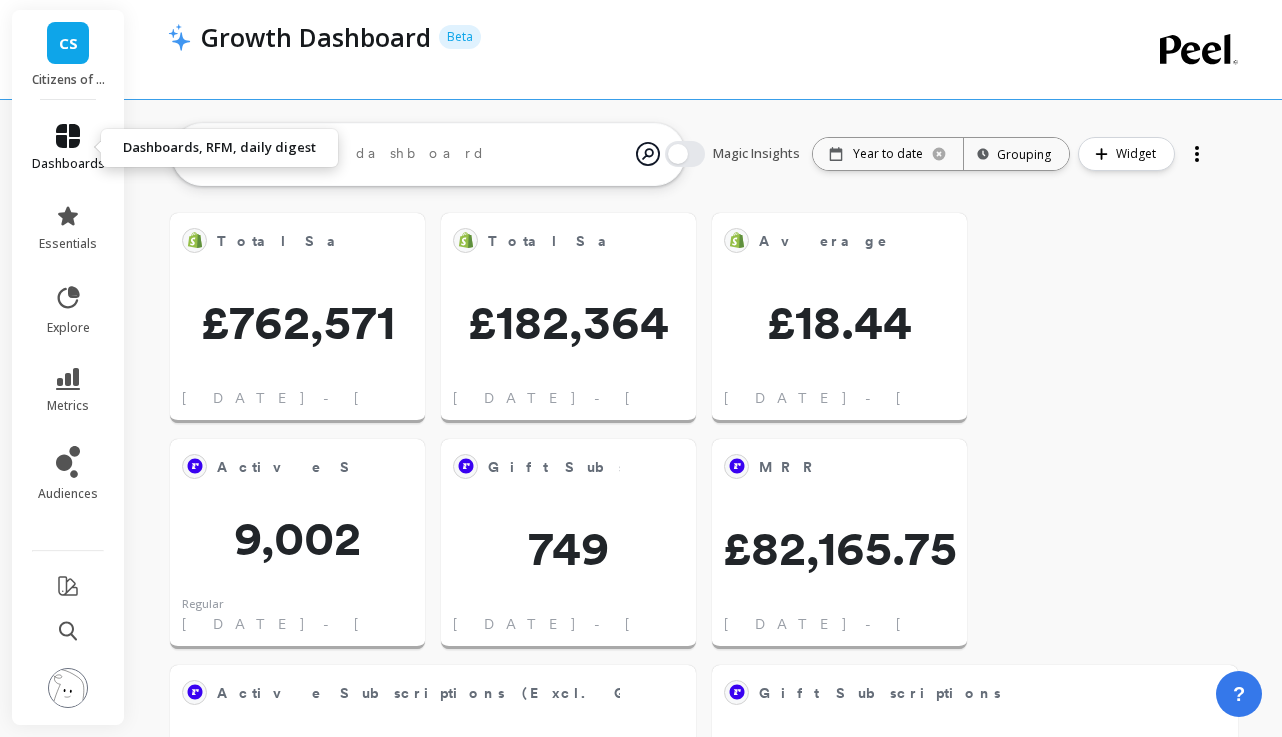 click 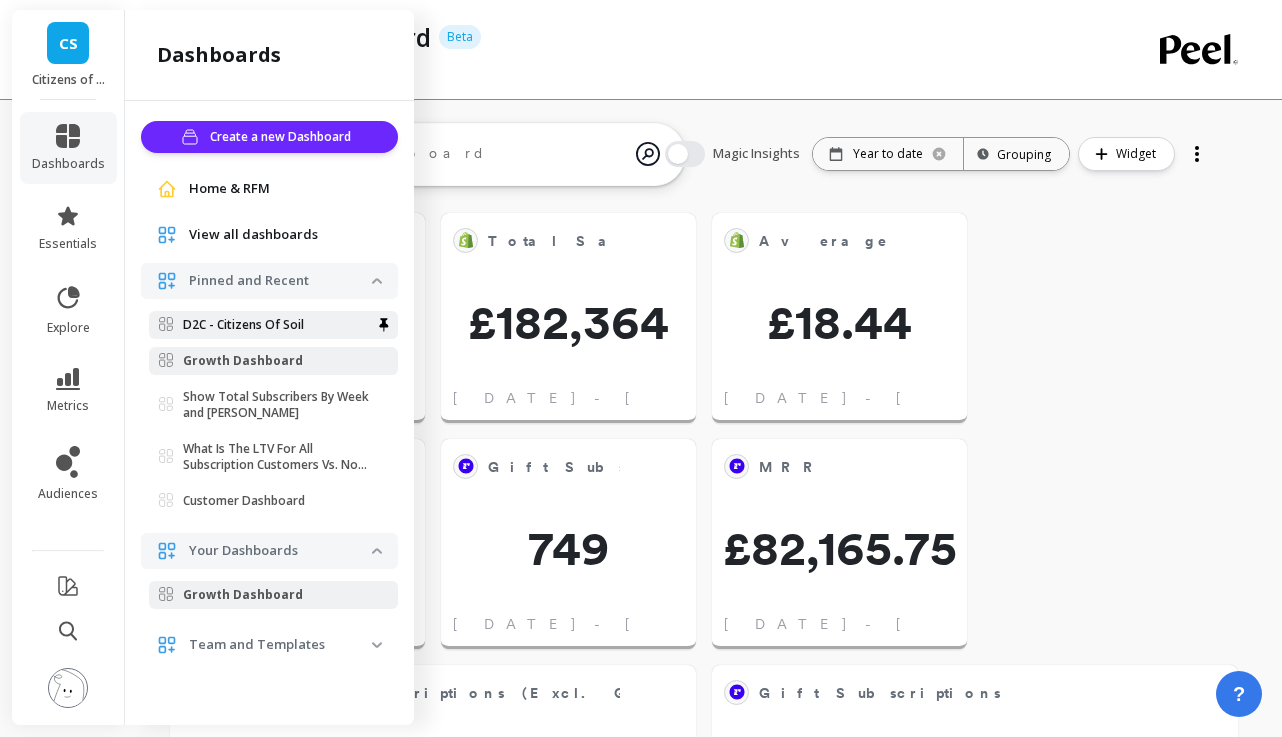 click on "D2C - Citizens Of Soil" at bounding box center [243, 325] 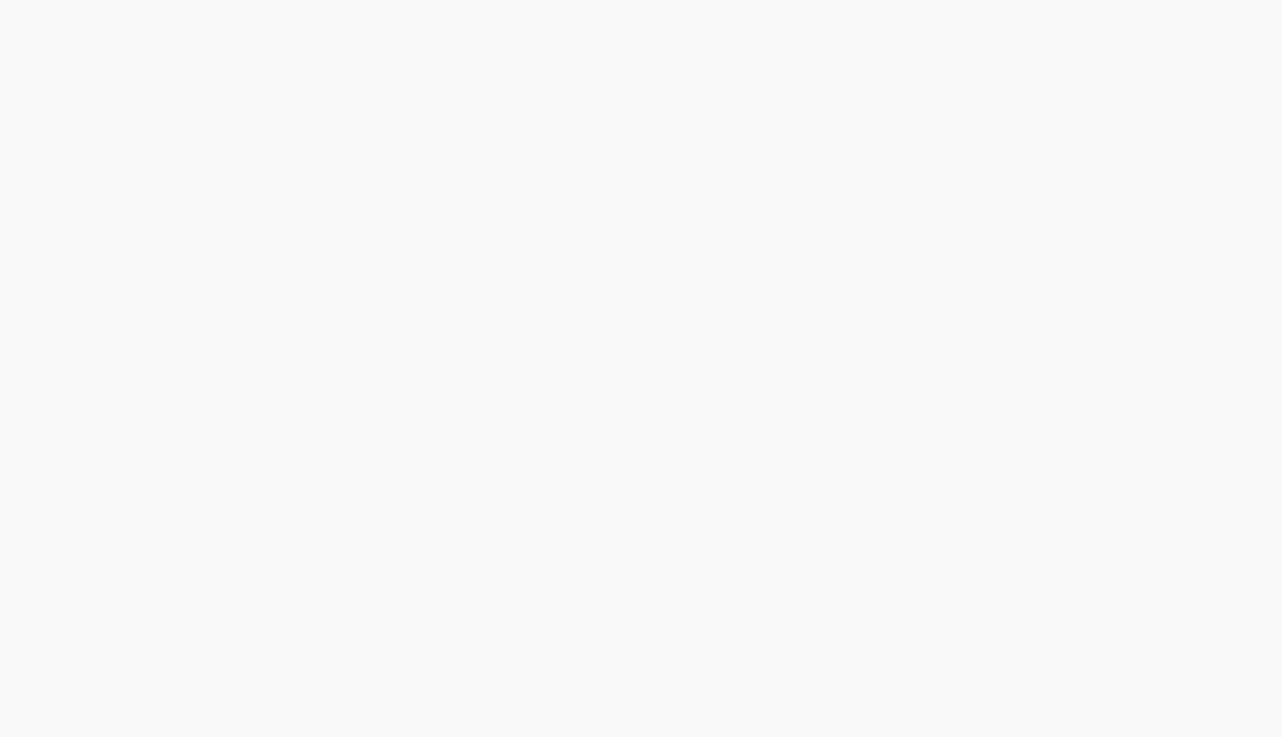 scroll, scrollTop: 0, scrollLeft: 0, axis: both 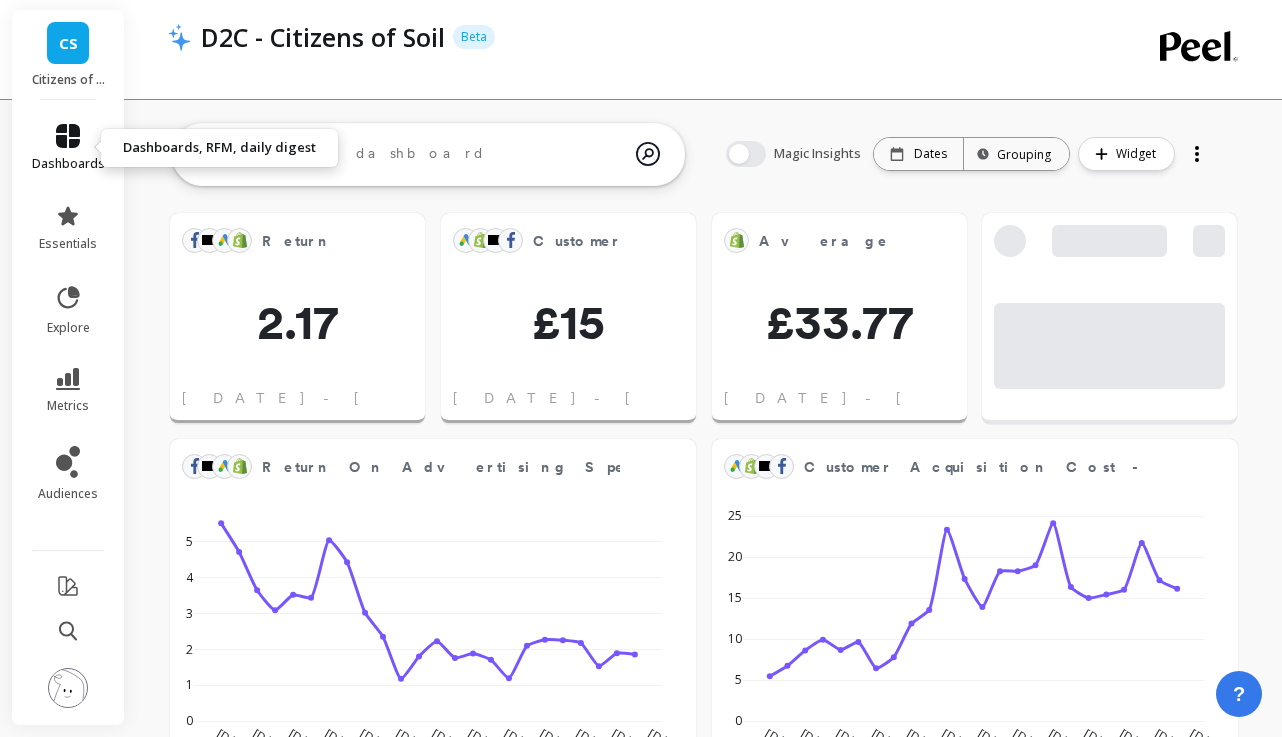 click on "dashboards" at bounding box center (68, 148) 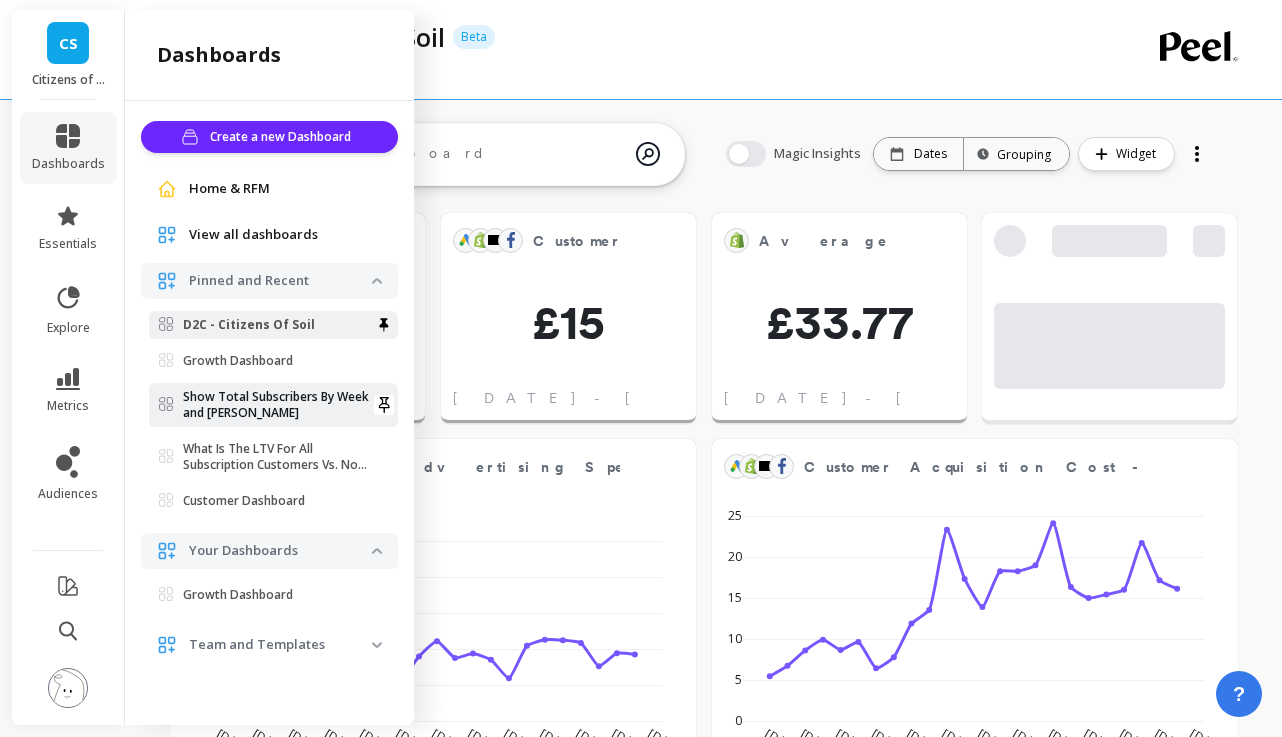 click on "Show Total Subscribers By Week and Churn" at bounding box center (277, 405) 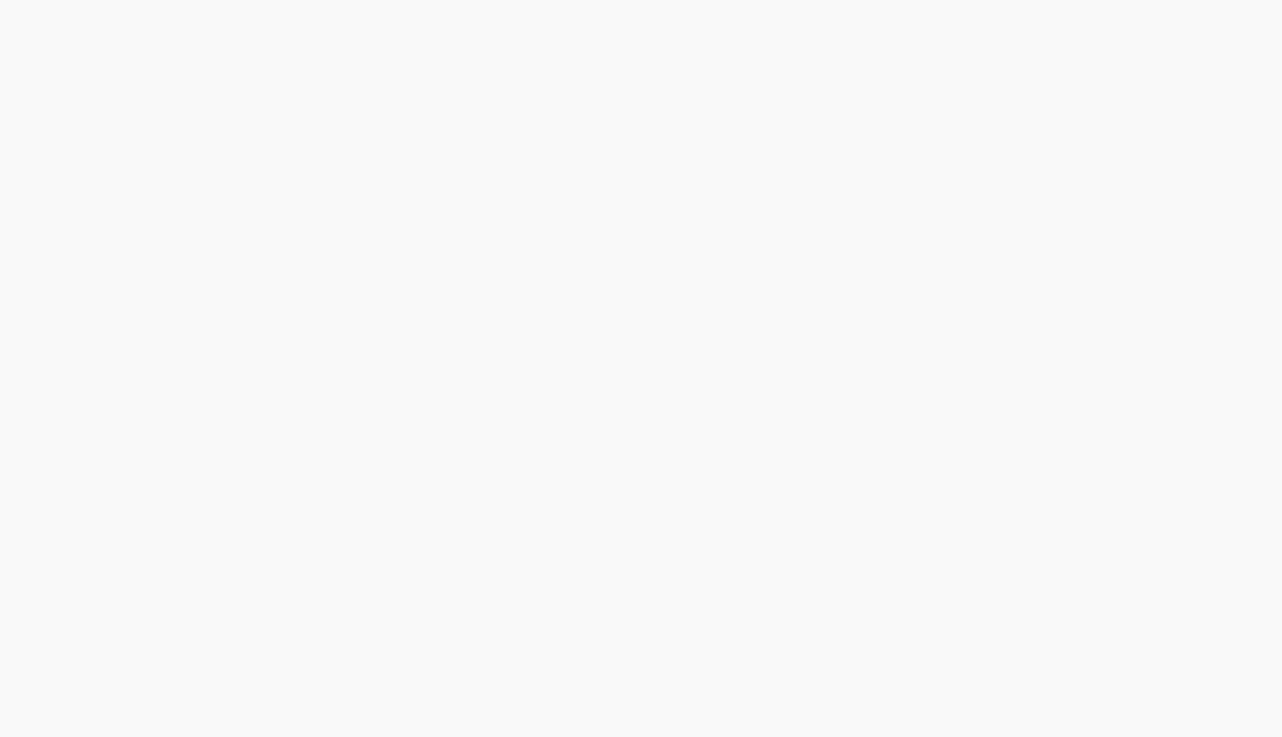 scroll, scrollTop: 0, scrollLeft: 0, axis: both 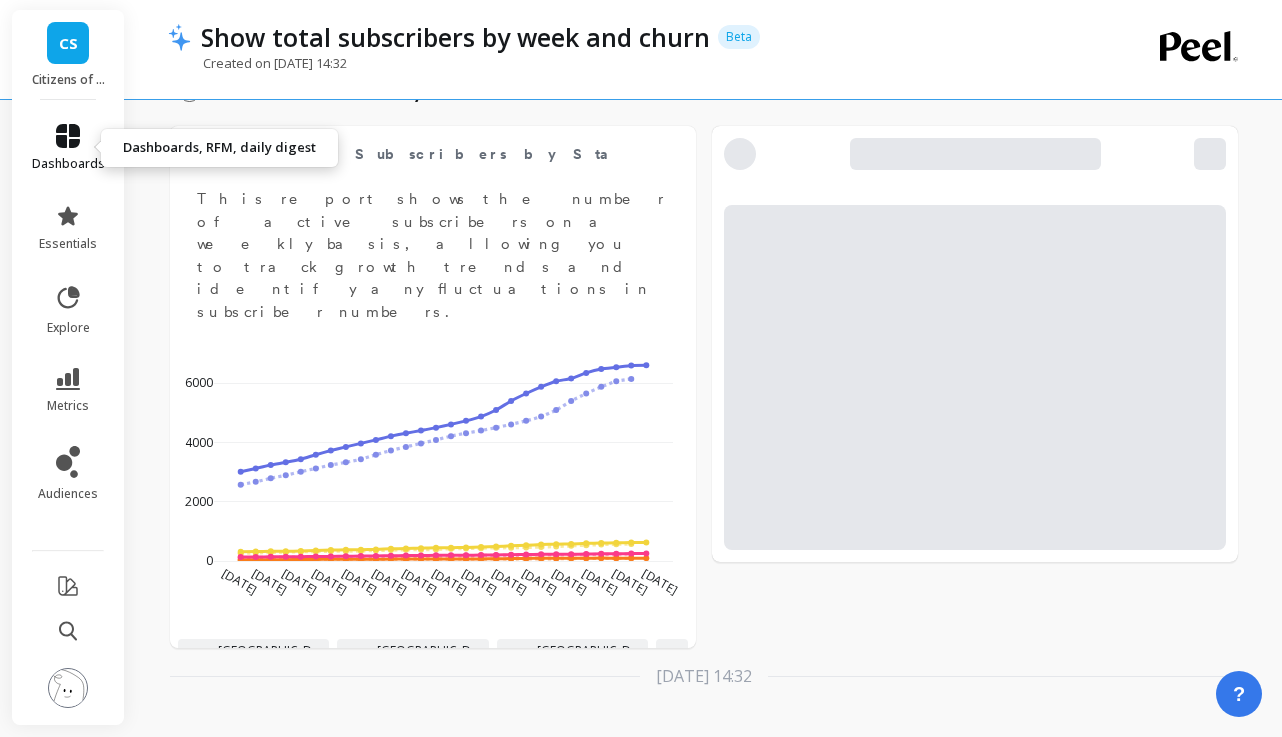 click 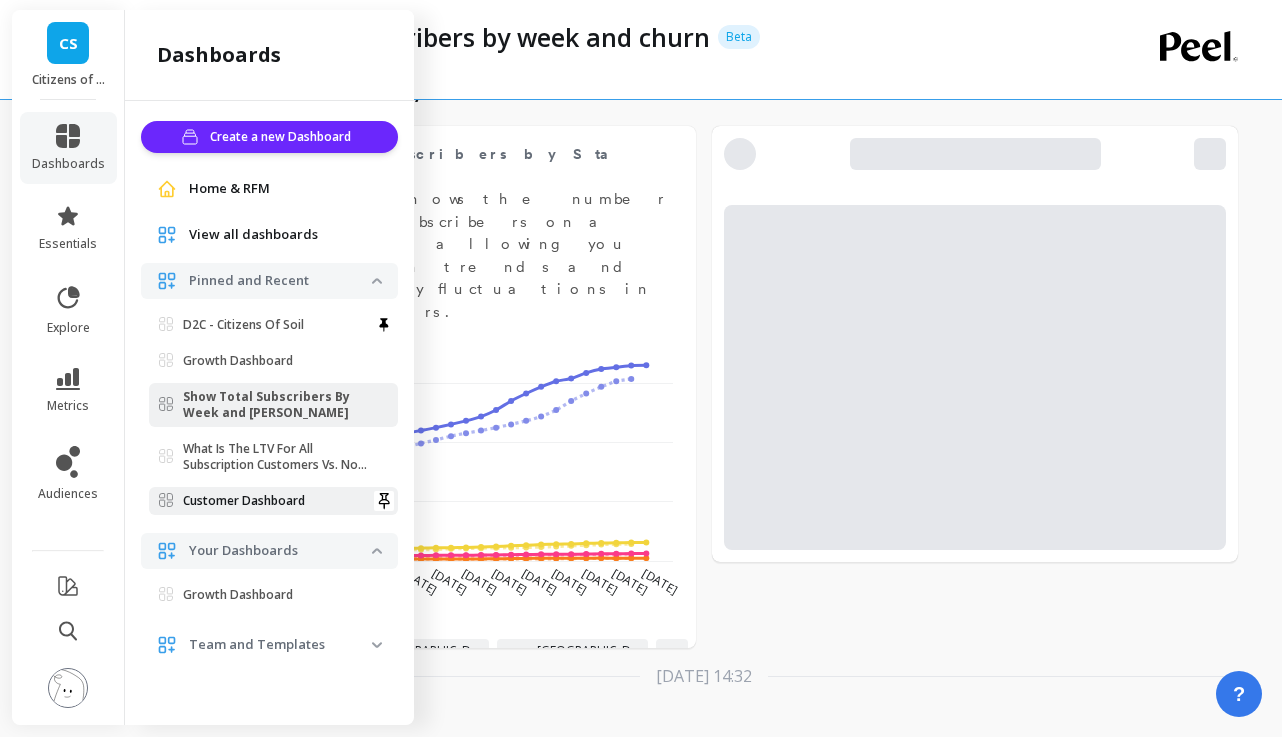 click on "Customer Dashboard" at bounding box center [244, 501] 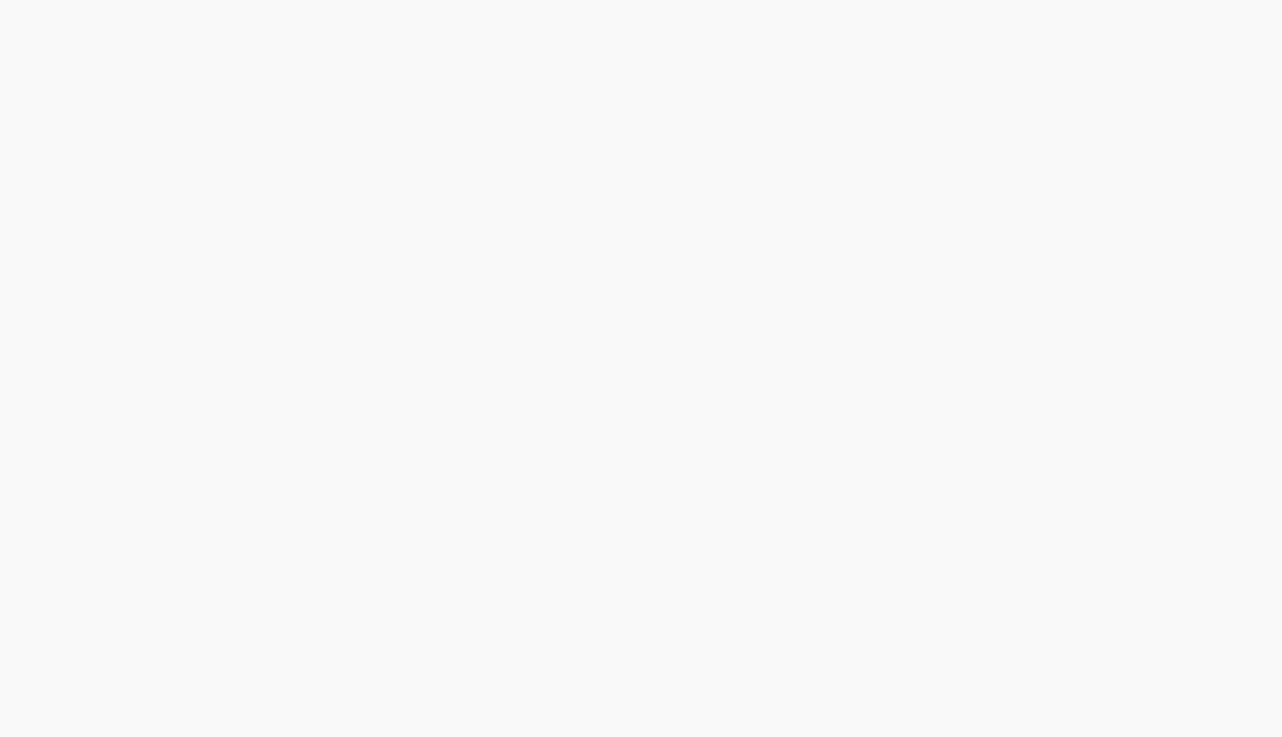scroll, scrollTop: 0, scrollLeft: 0, axis: both 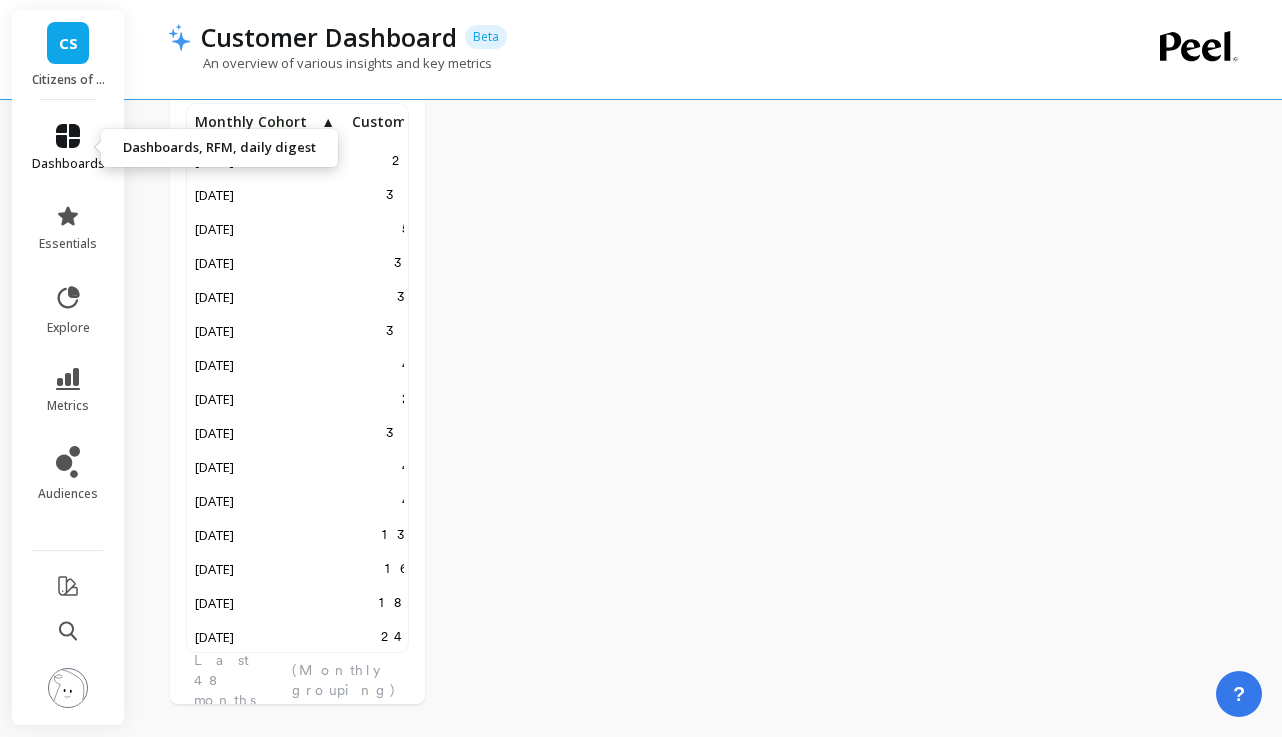 click on "dashboards" at bounding box center [68, 148] 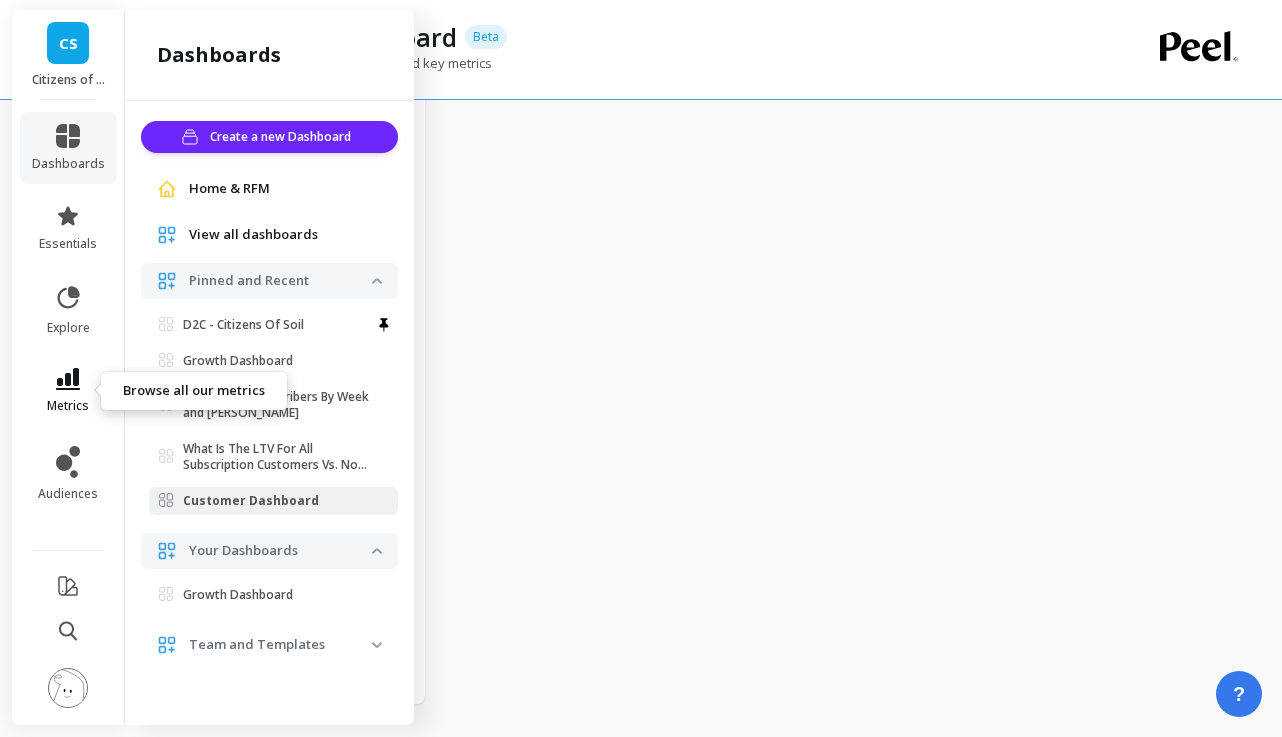 click 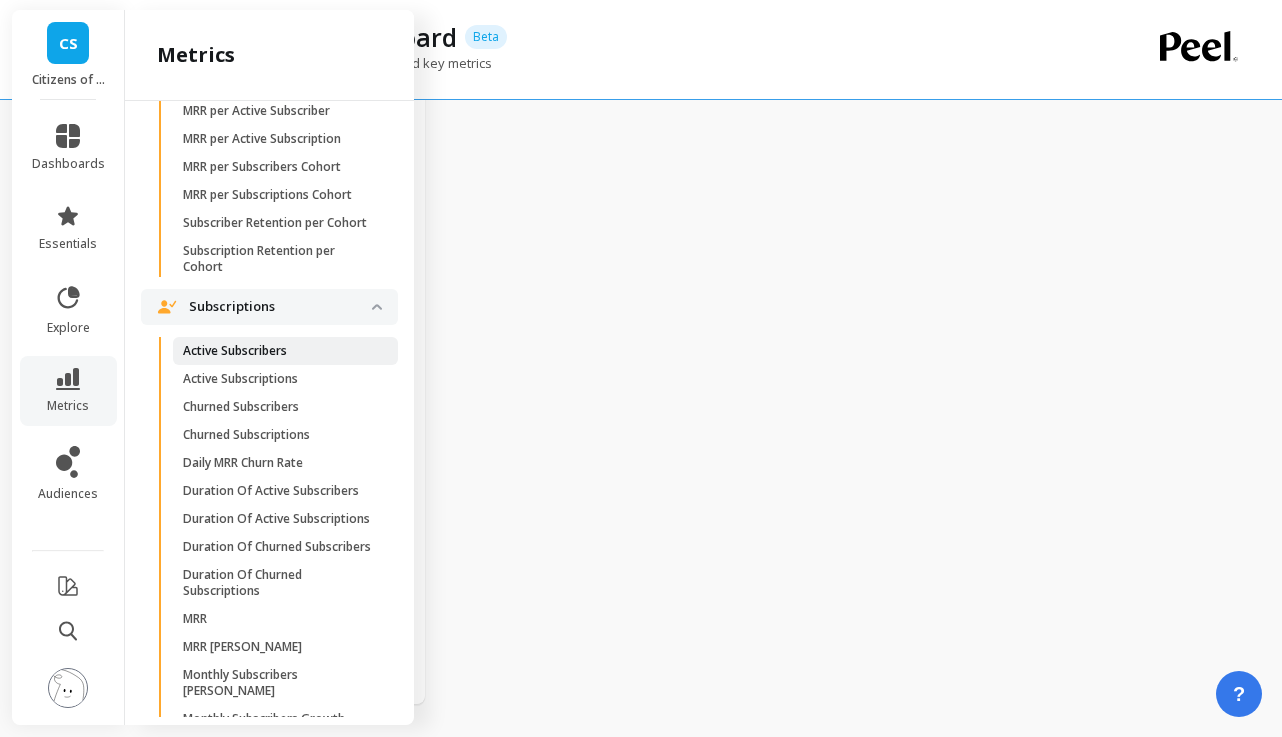 scroll, scrollTop: 4646, scrollLeft: 0, axis: vertical 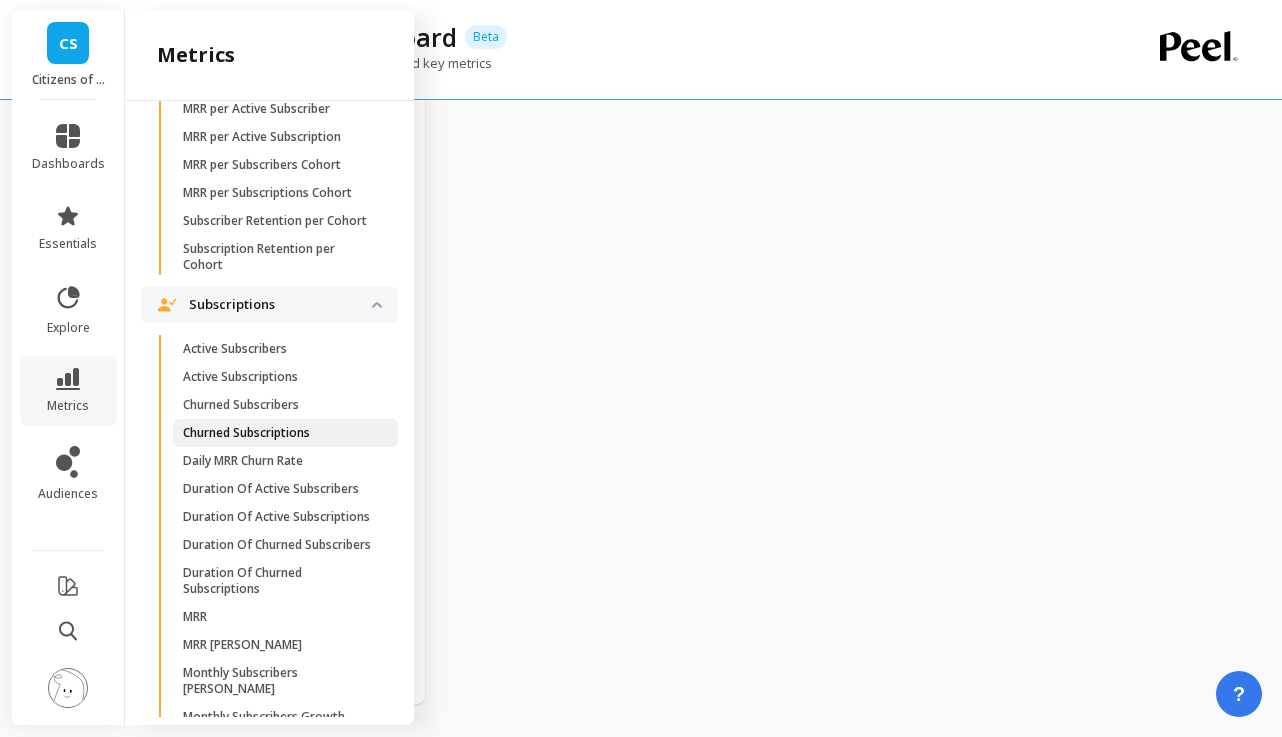 click on "Churned Subscriptions" at bounding box center [246, 433] 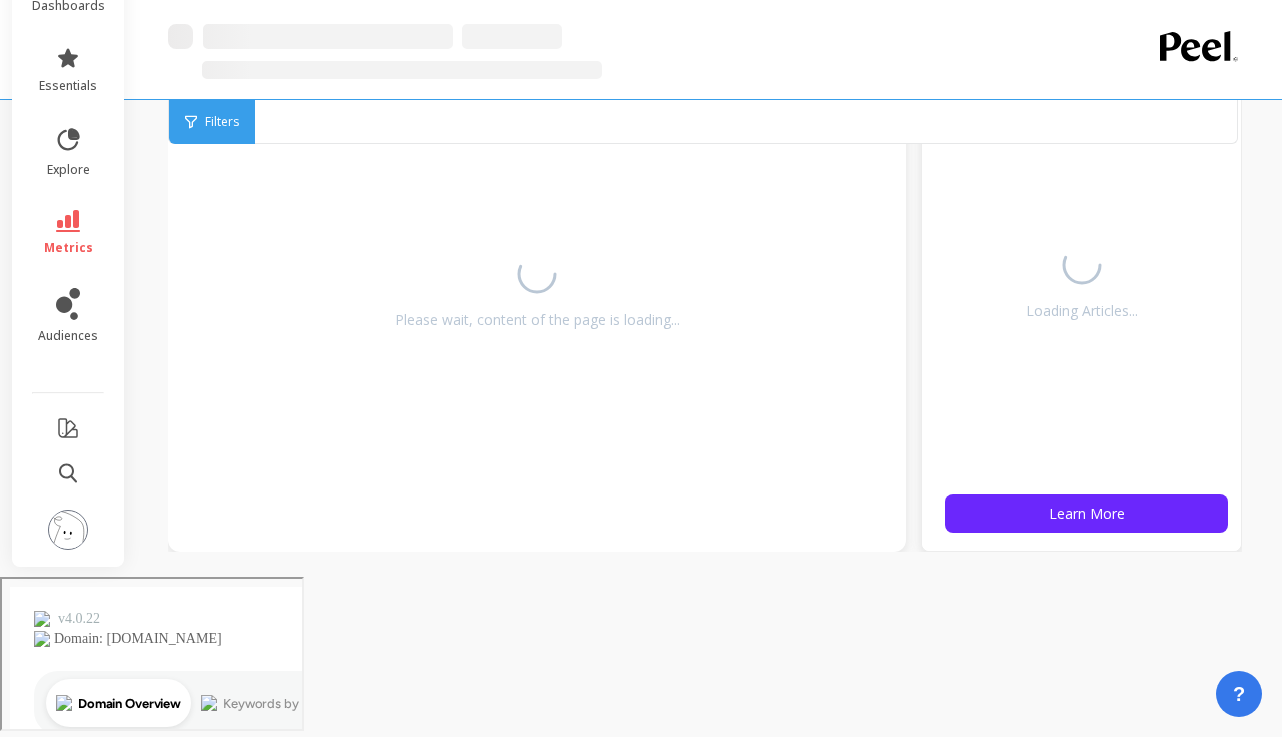 scroll, scrollTop: 0, scrollLeft: 0, axis: both 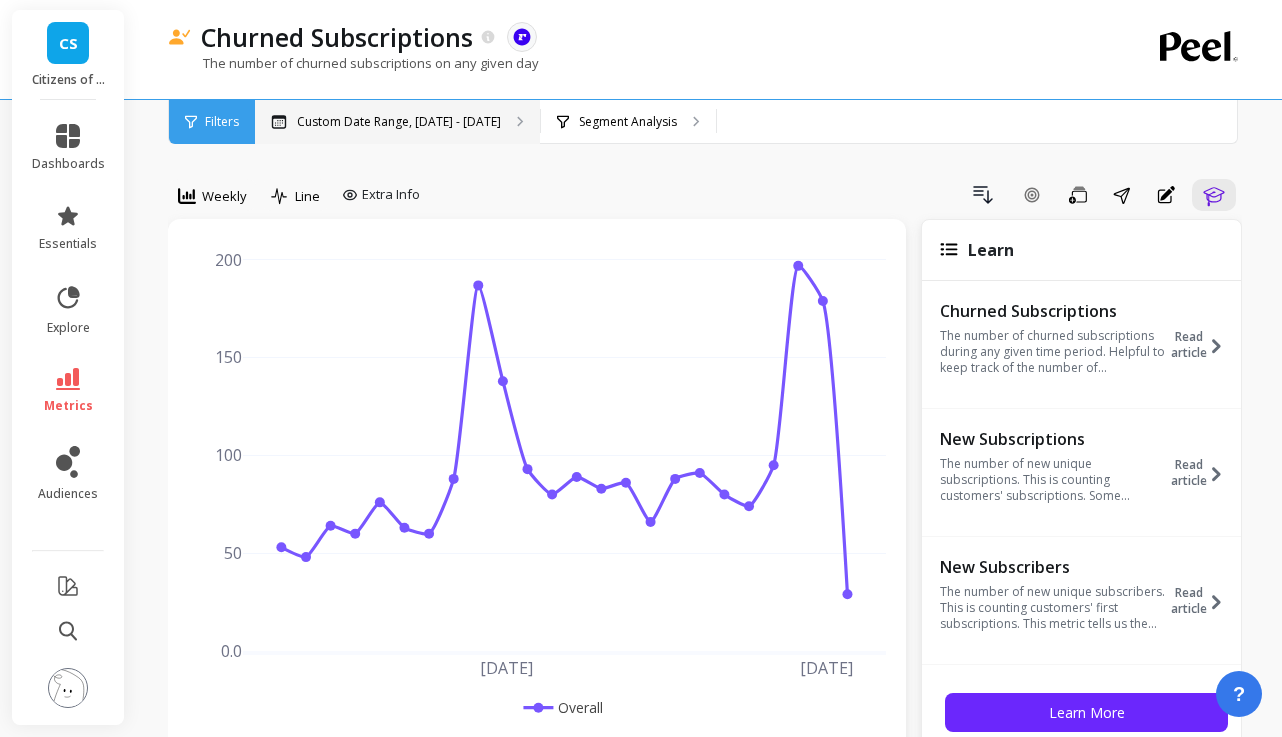 click on "Custom Date Range,  Feb 1 - Jul 7" at bounding box center [399, 122] 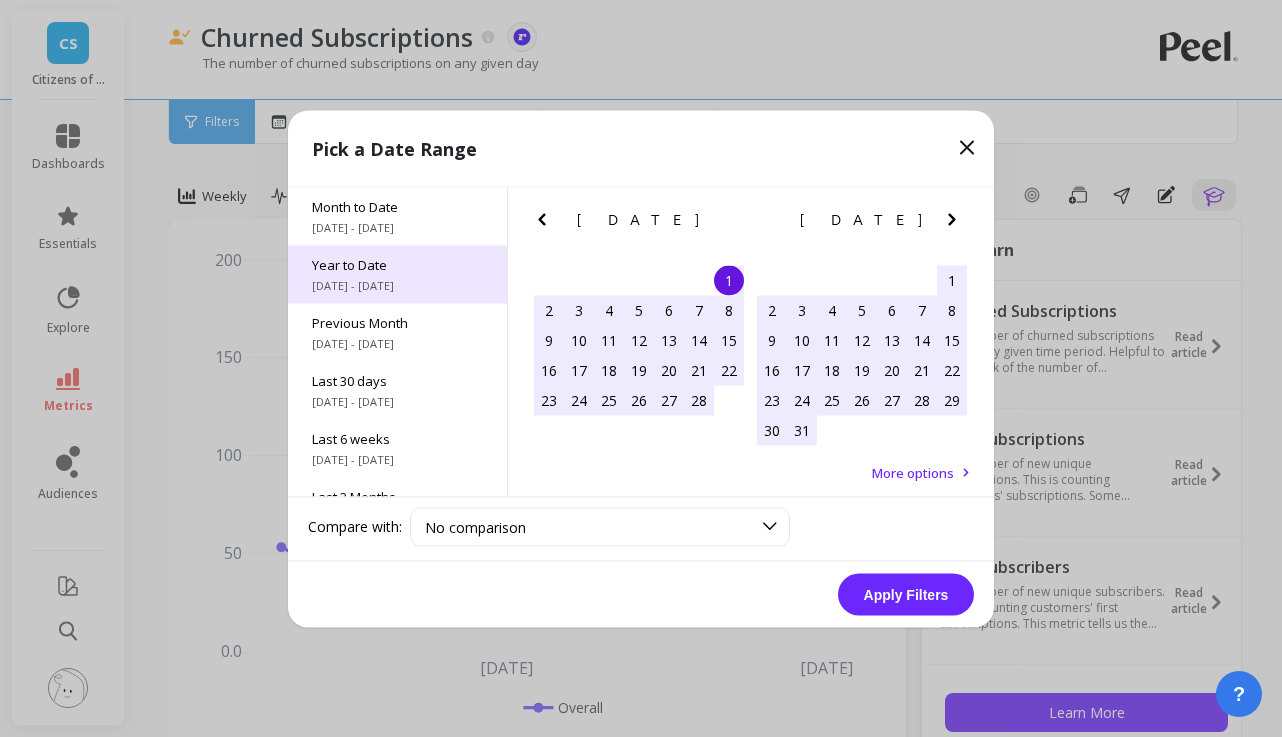 click on "Year to Date" at bounding box center [397, 264] 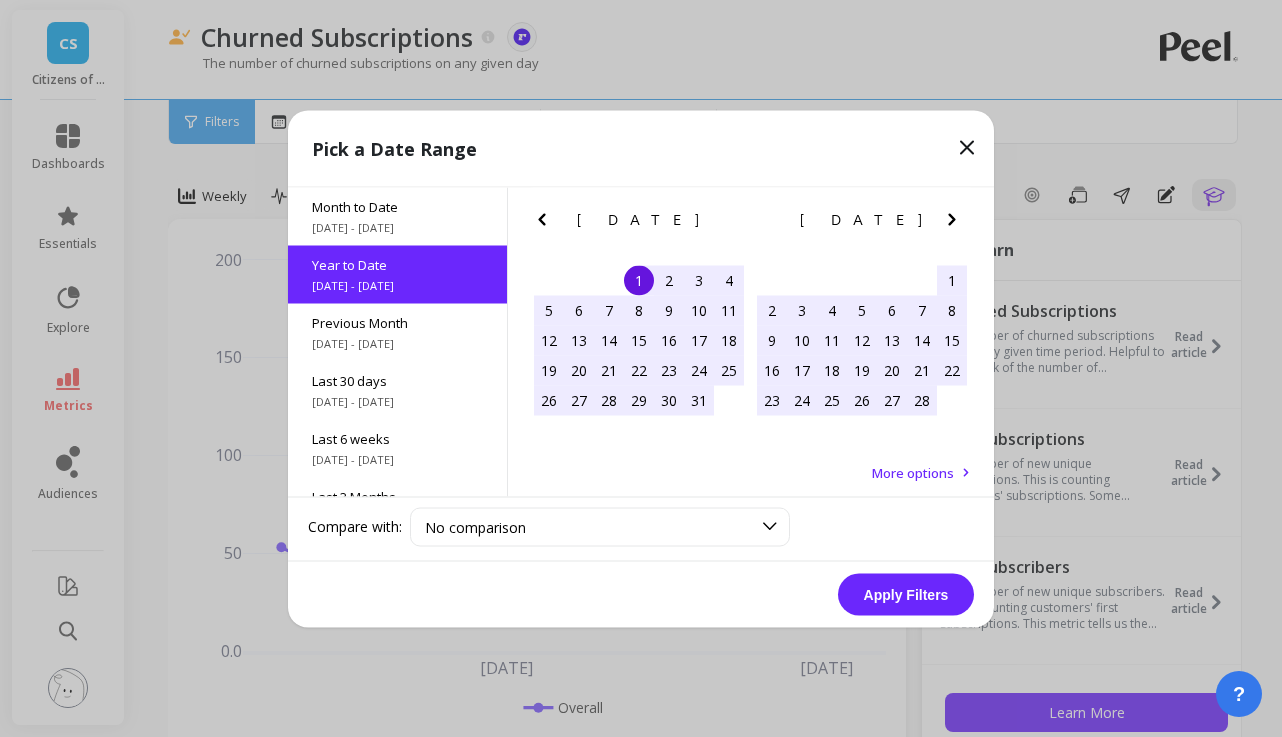 click on "Apply Filters" at bounding box center (906, 594) 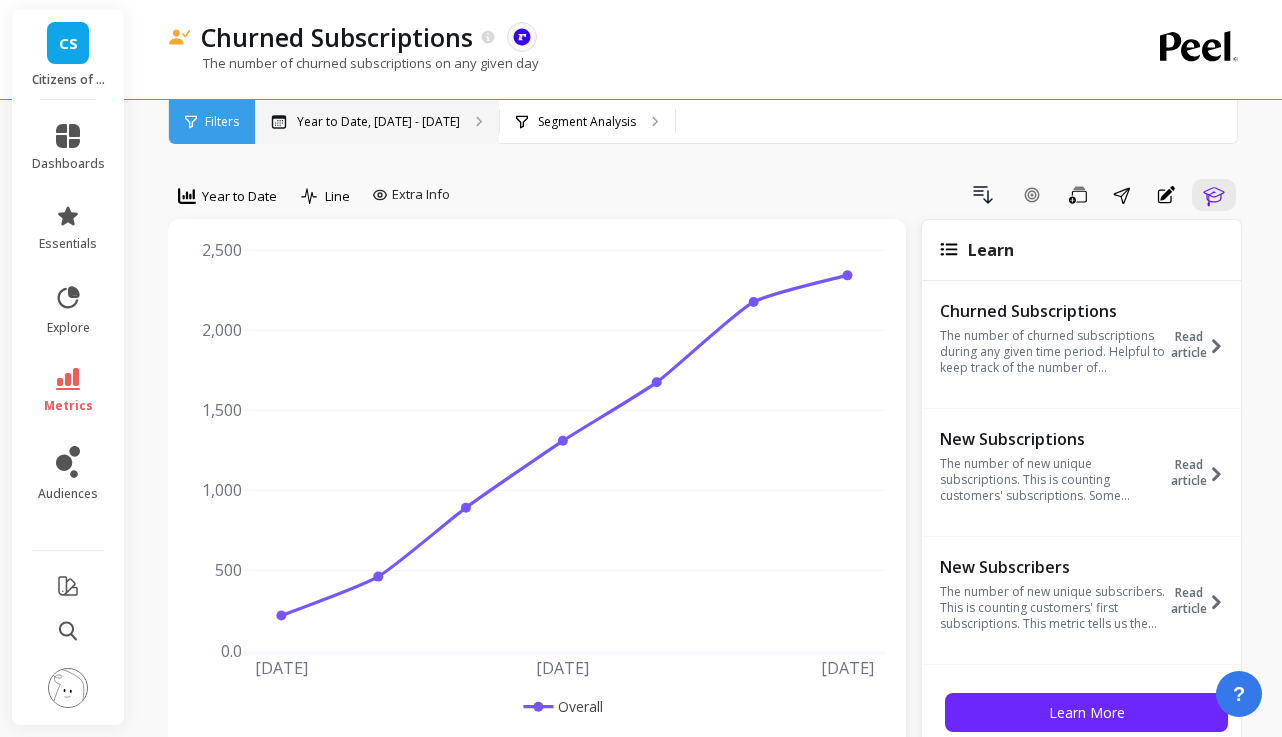 click on "Year to Date,  Jan 1 - Jul 8" at bounding box center (378, 122) 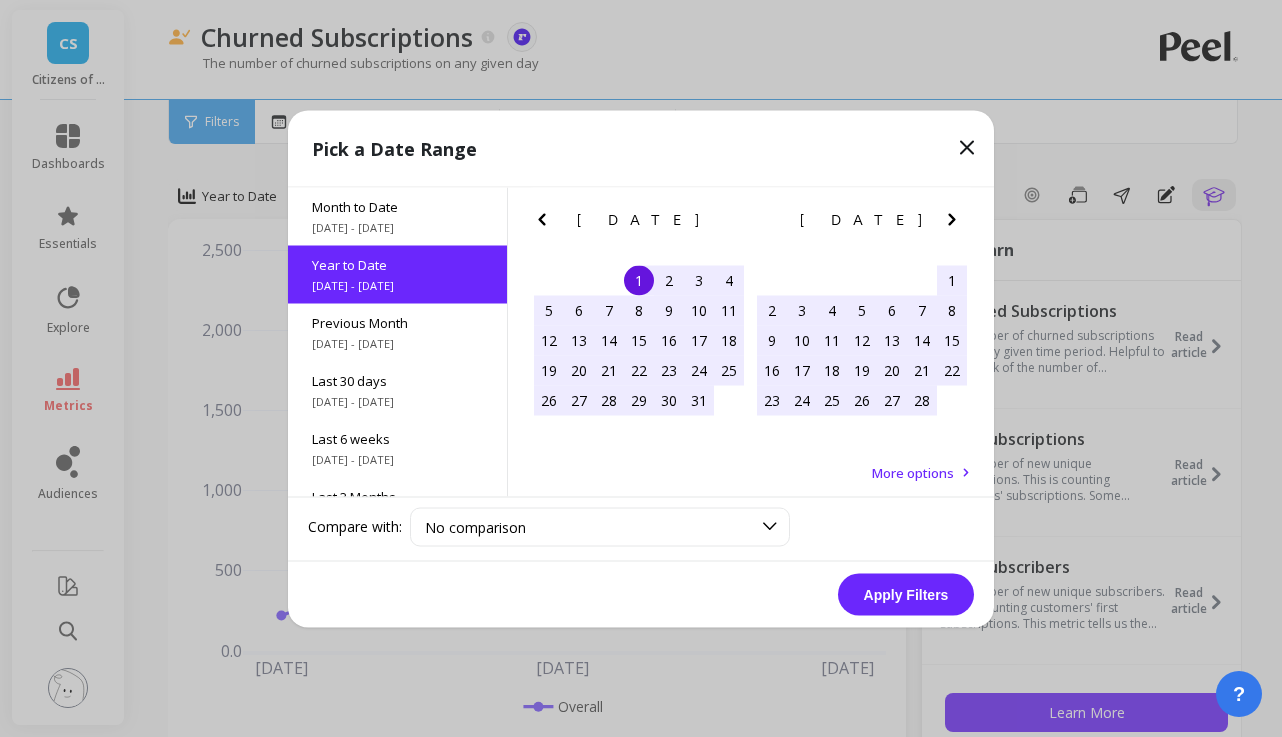 click on "1" at bounding box center [639, 280] 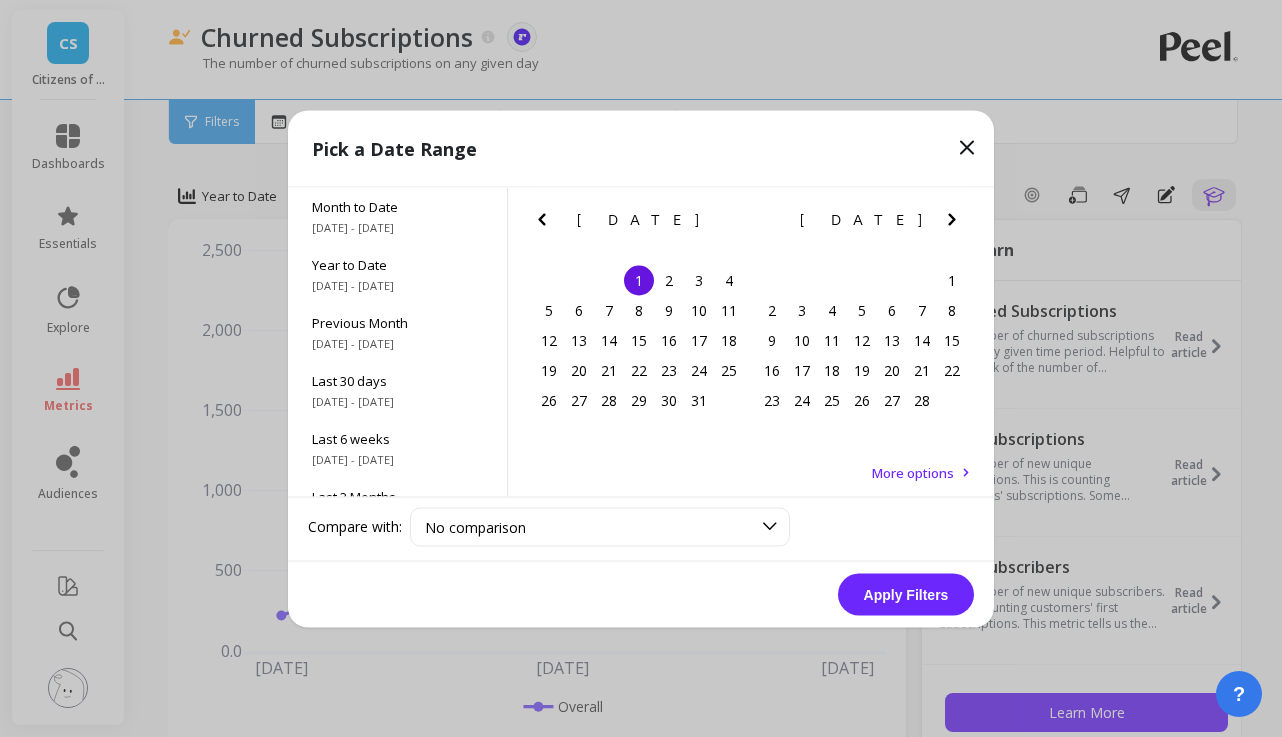click 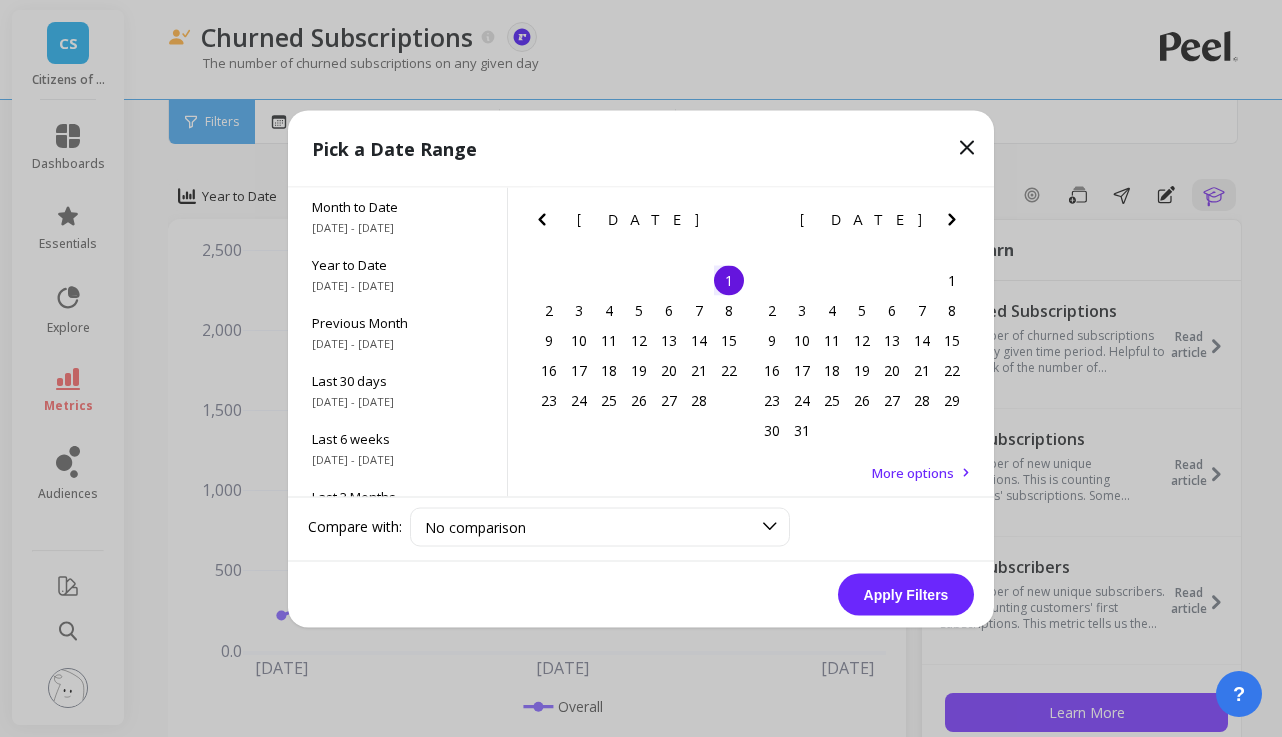 click 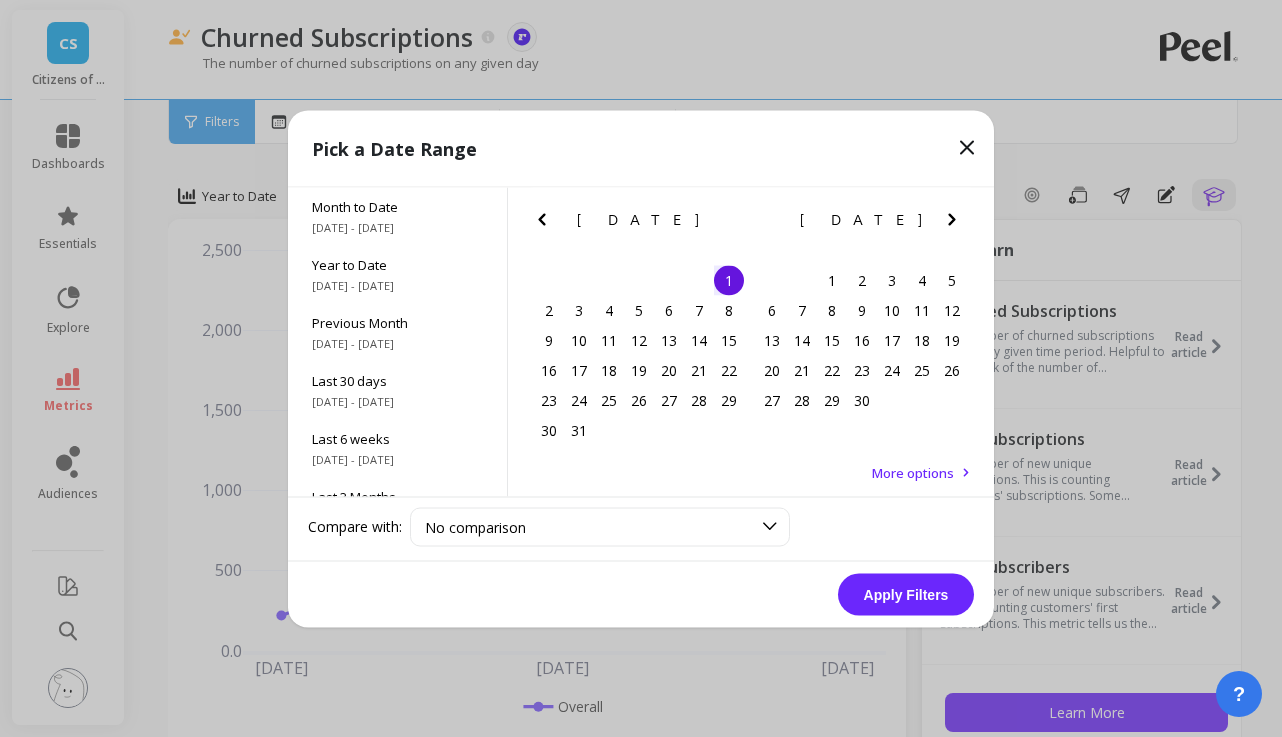 click 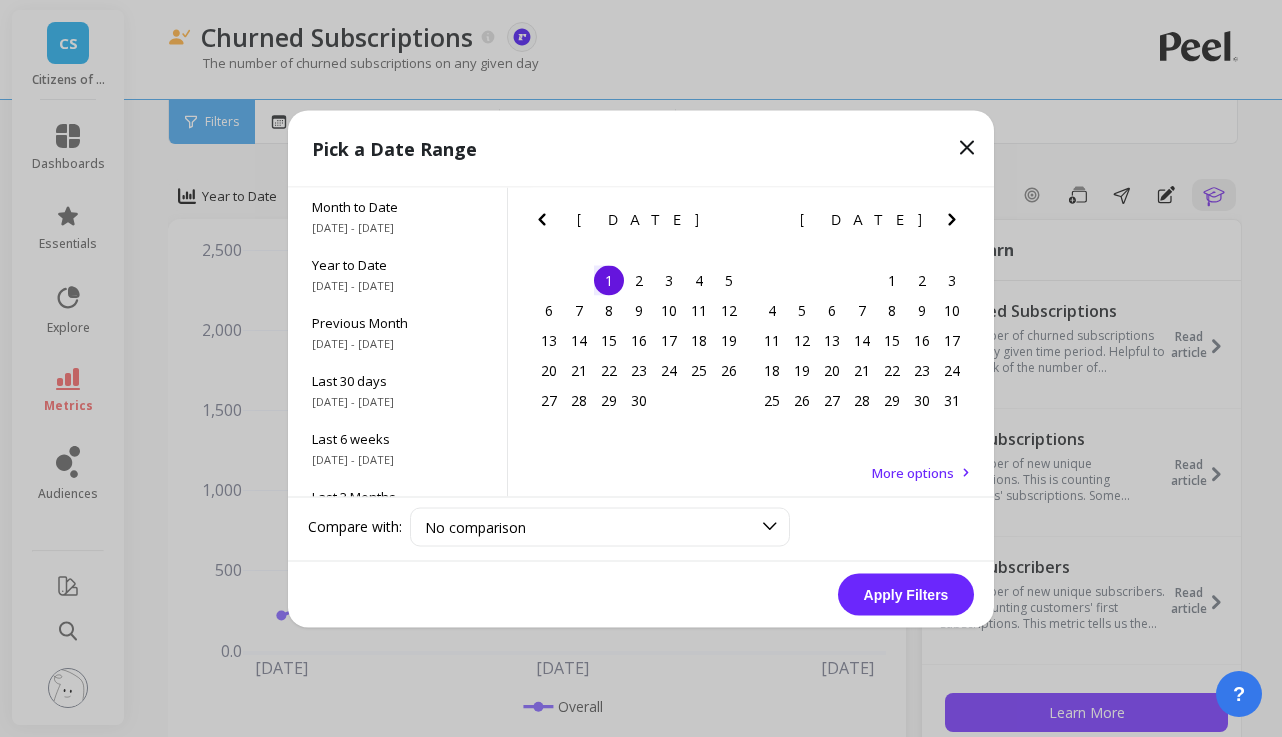 click 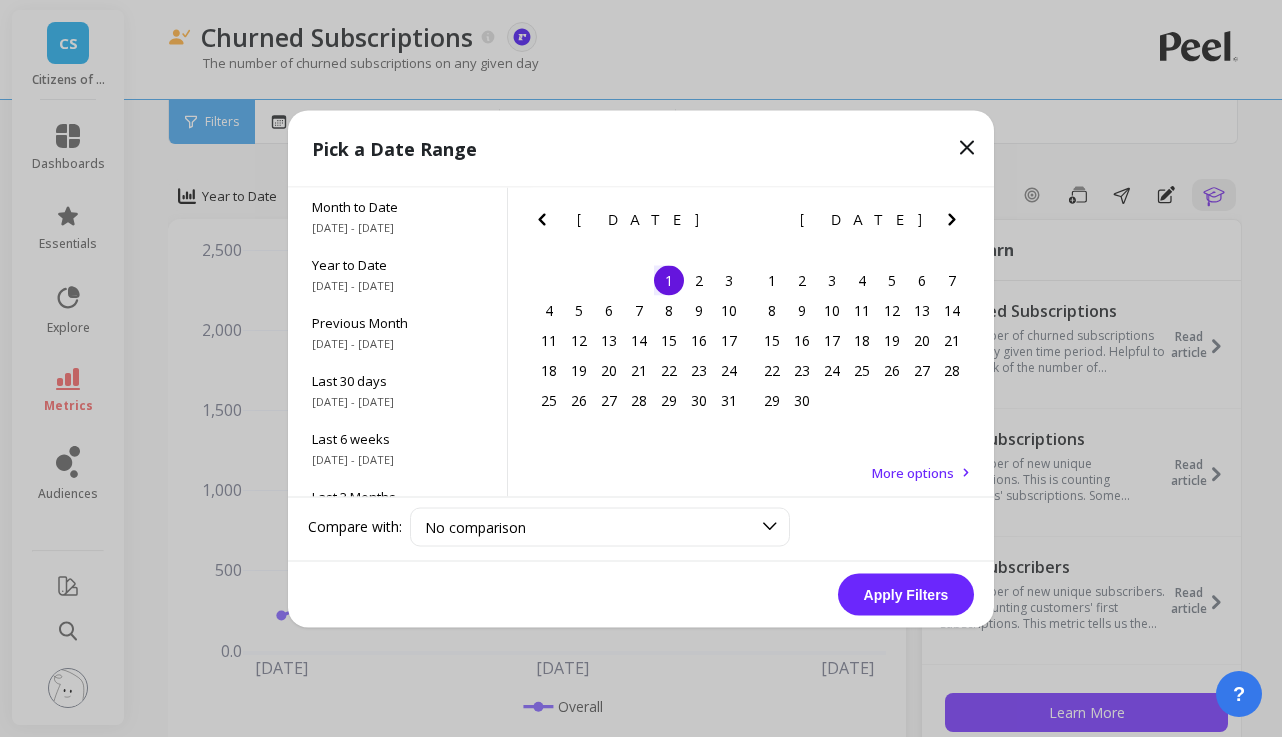 click 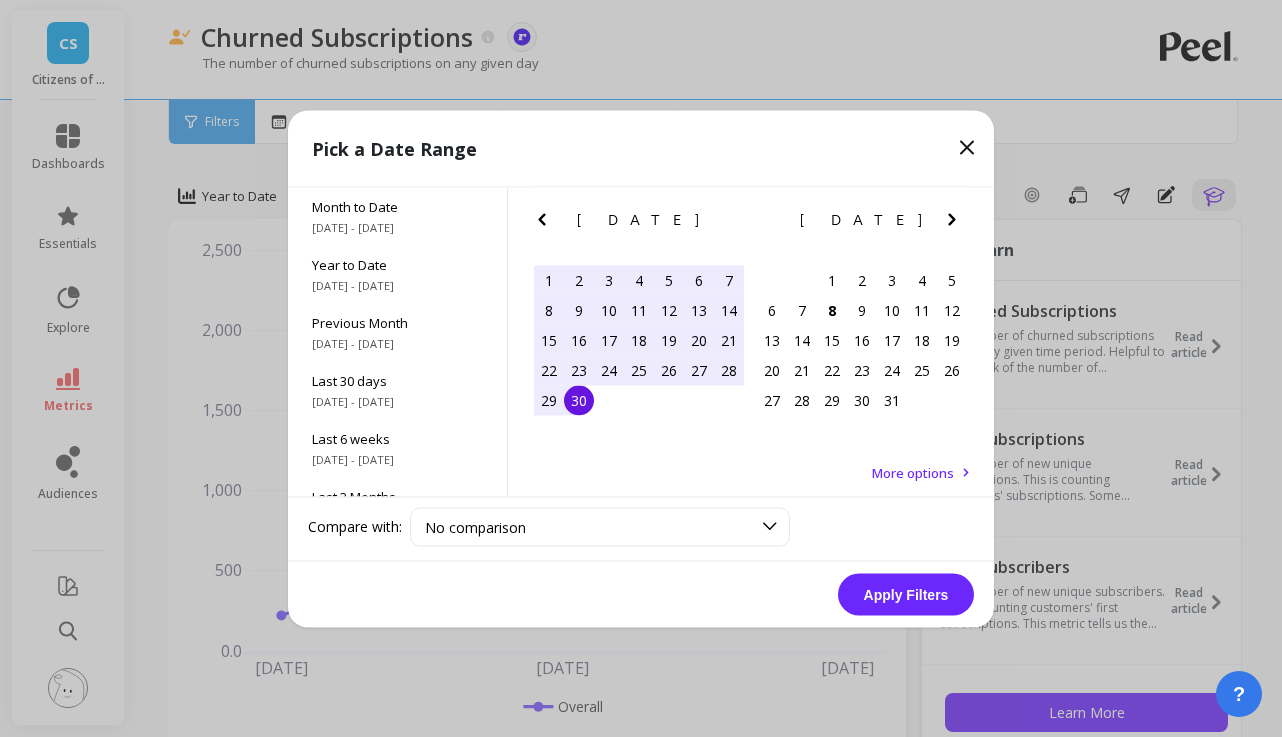 click on "30" at bounding box center (579, 400) 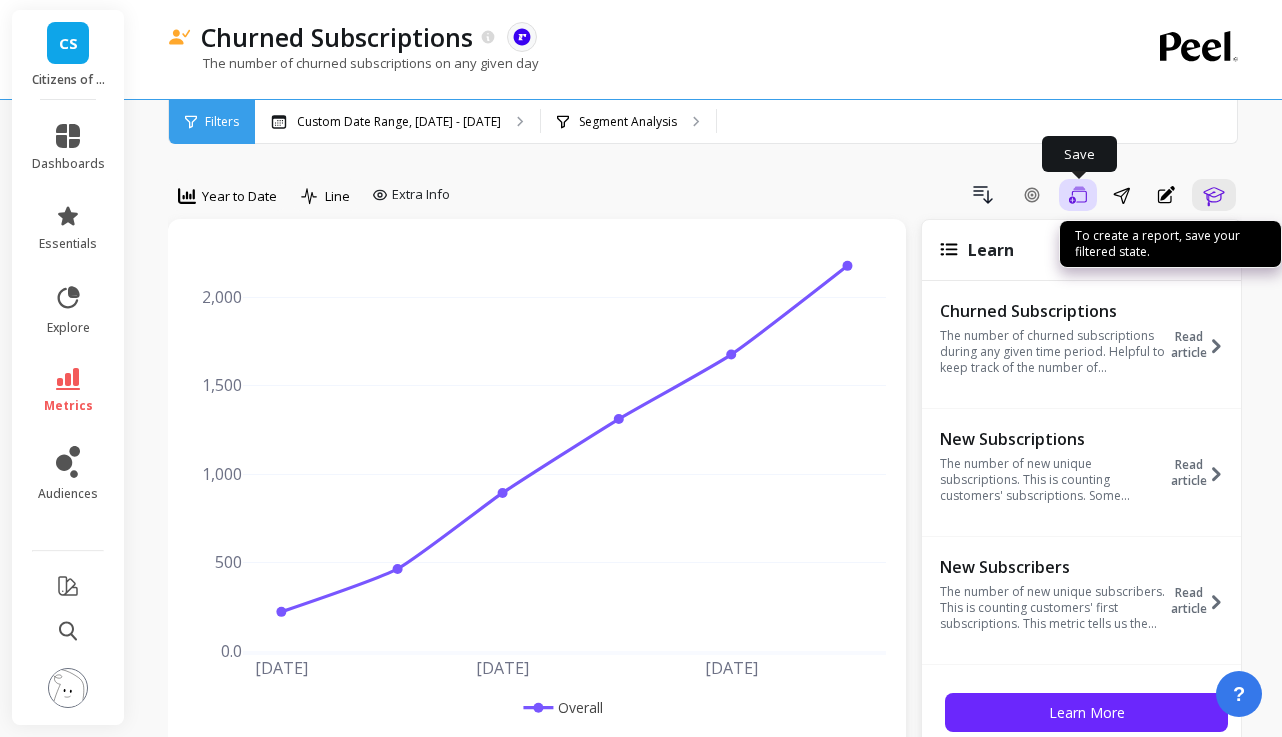 click 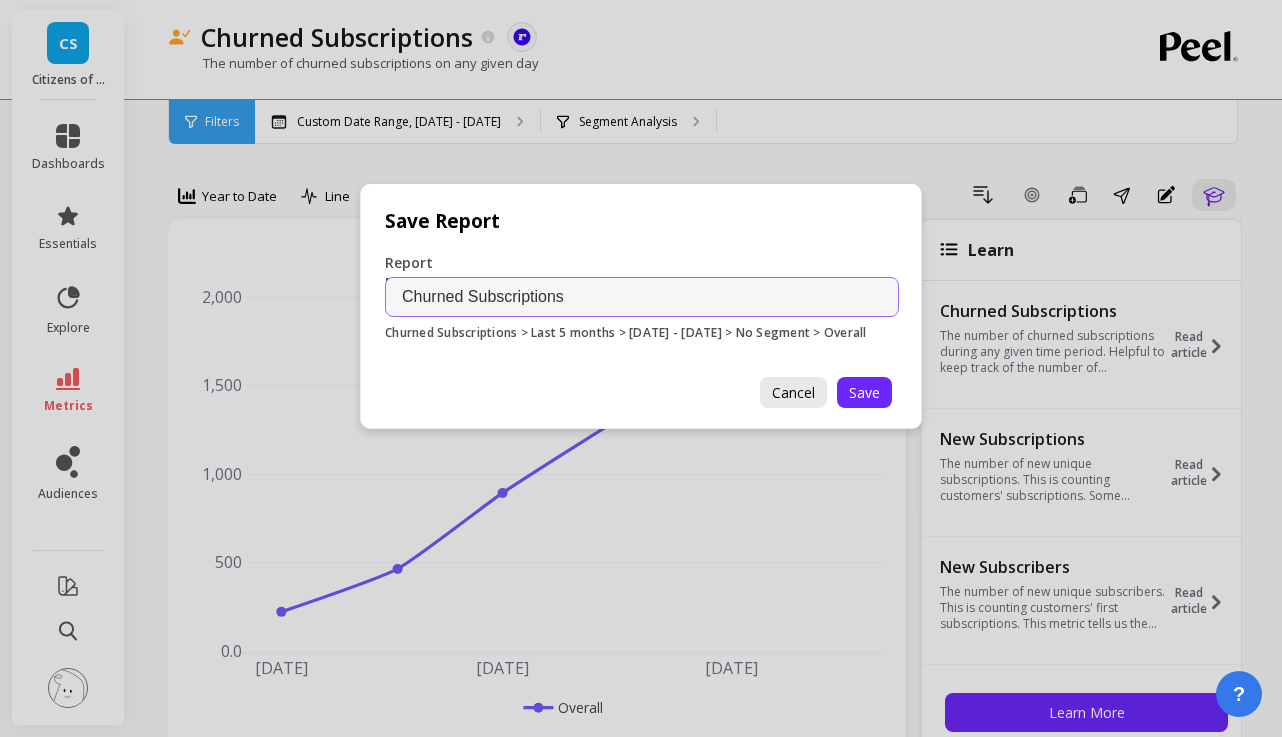 click on "Cancel" at bounding box center (793, 392) 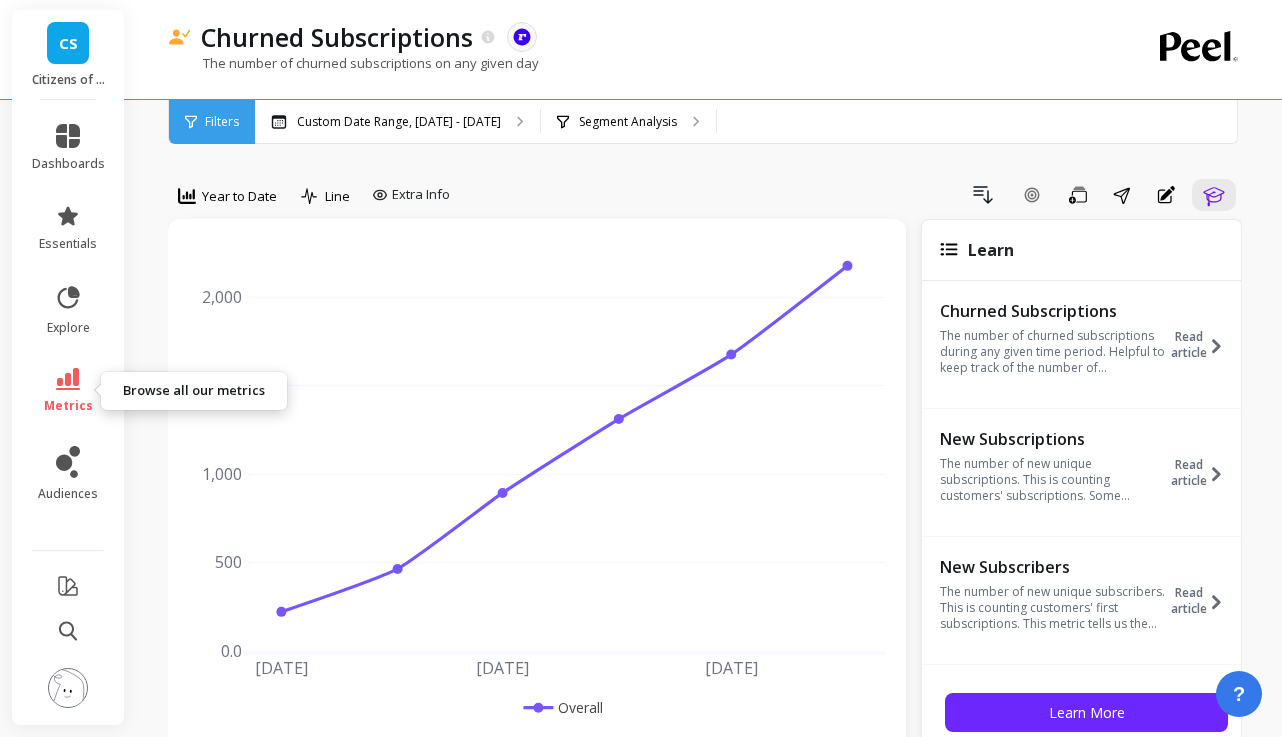 click 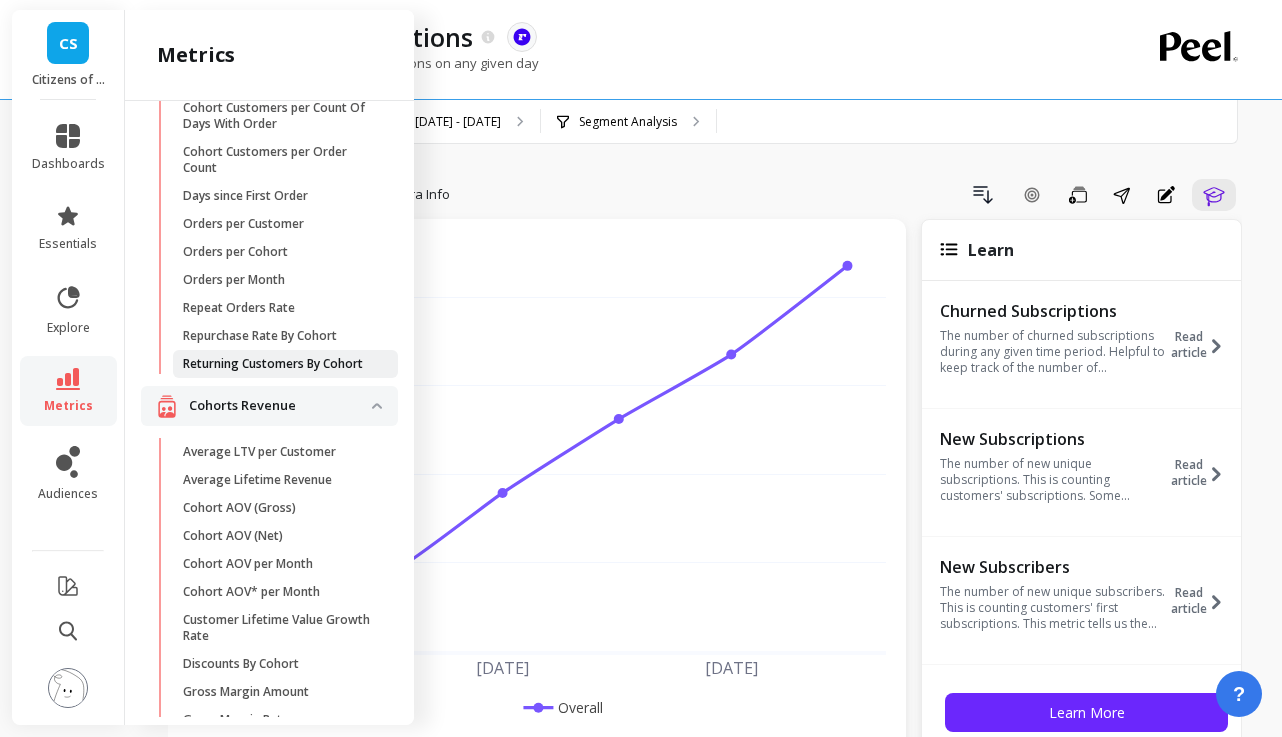 scroll, scrollTop: 154, scrollLeft: 0, axis: vertical 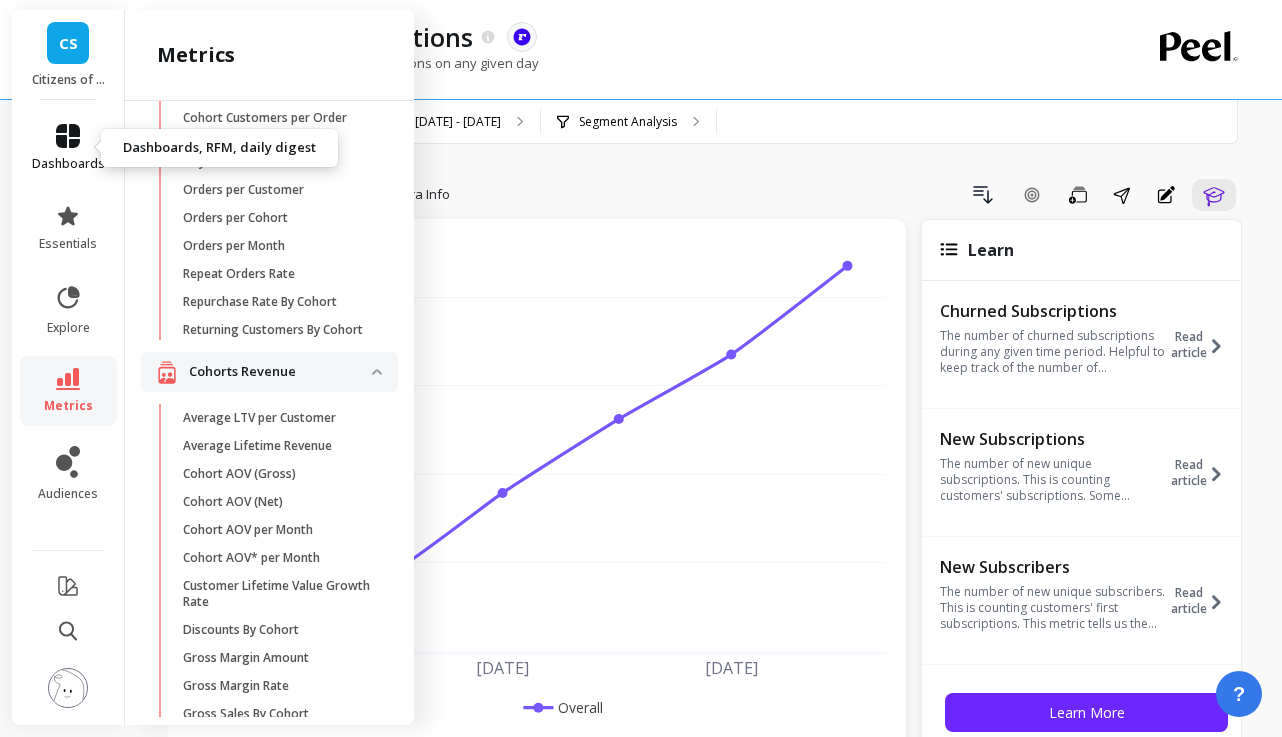 click on "dashboards" at bounding box center [68, 164] 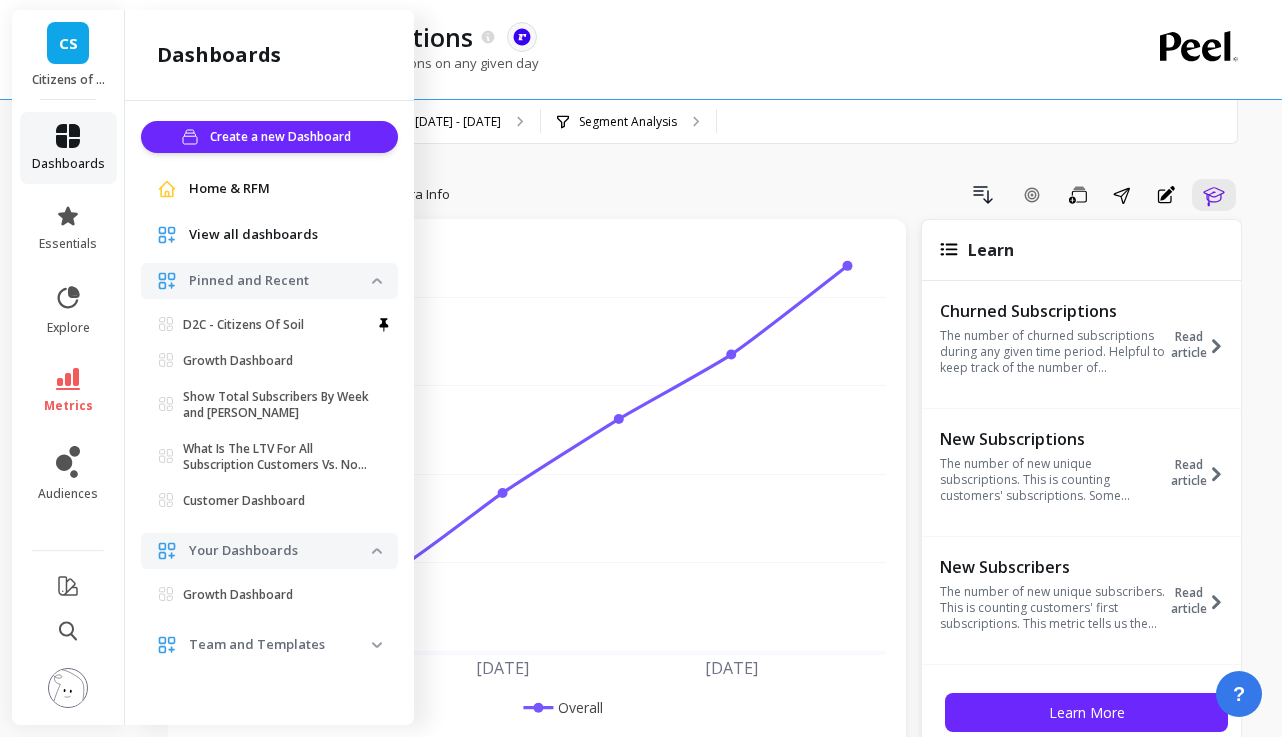 scroll, scrollTop: 0, scrollLeft: 0, axis: both 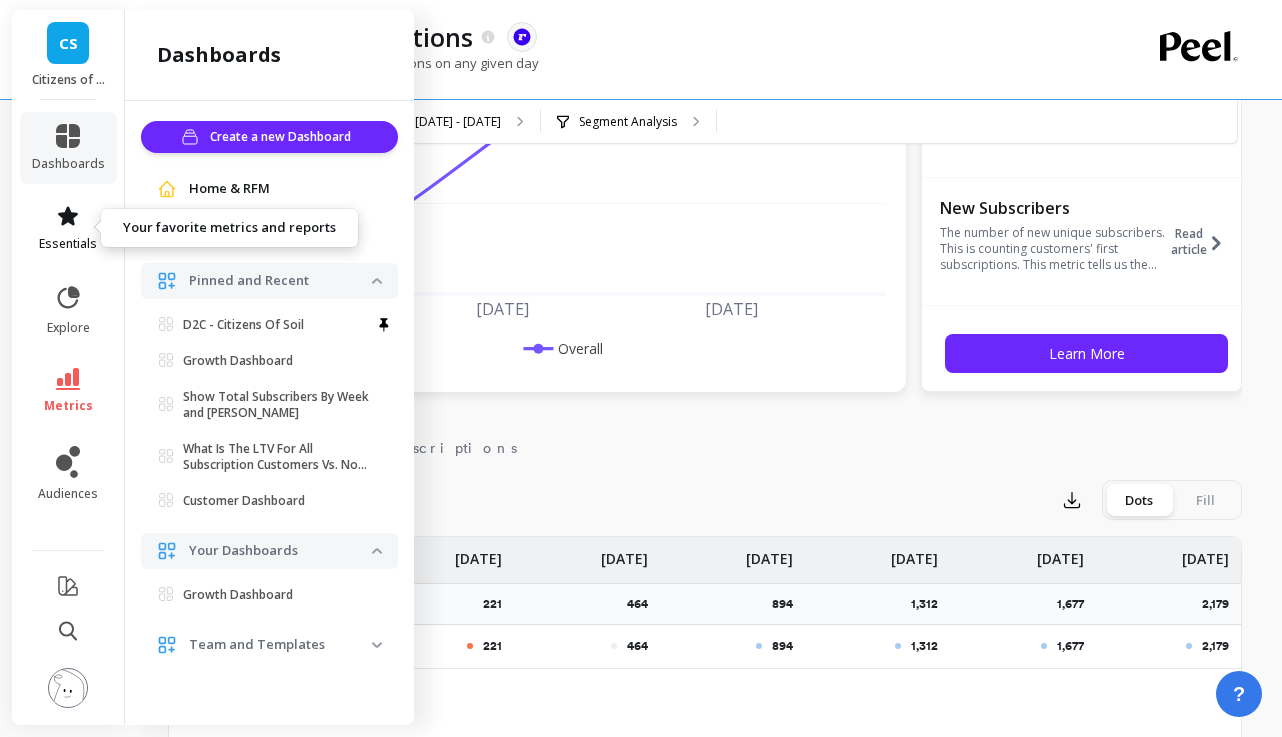 click on "essentials" at bounding box center (68, 228) 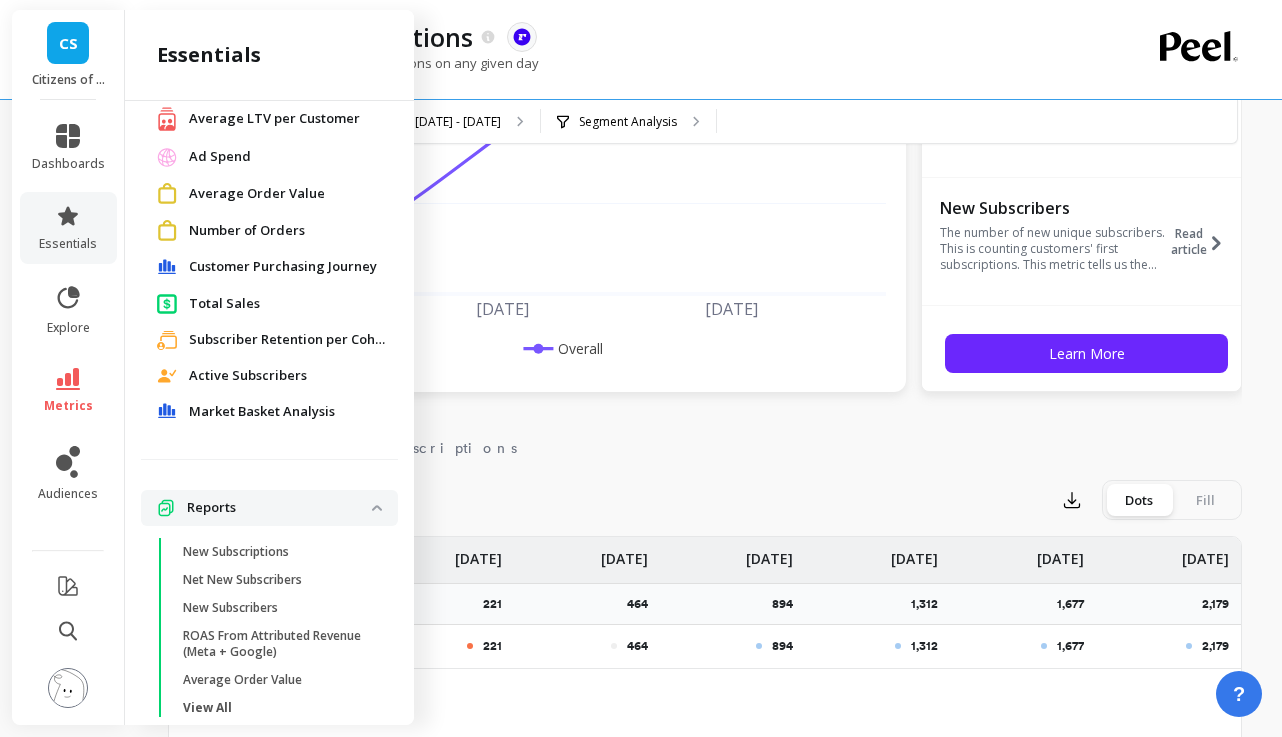 scroll, scrollTop: 215, scrollLeft: 0, axis: vertical 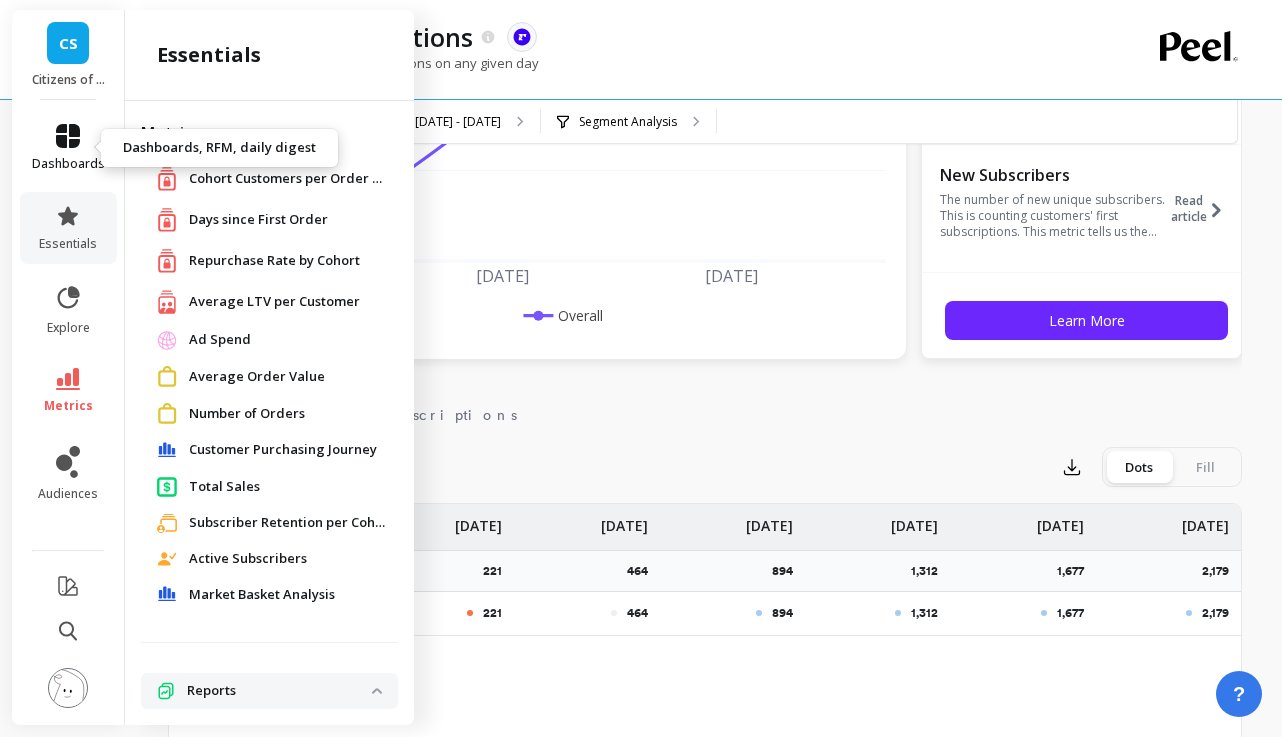 click 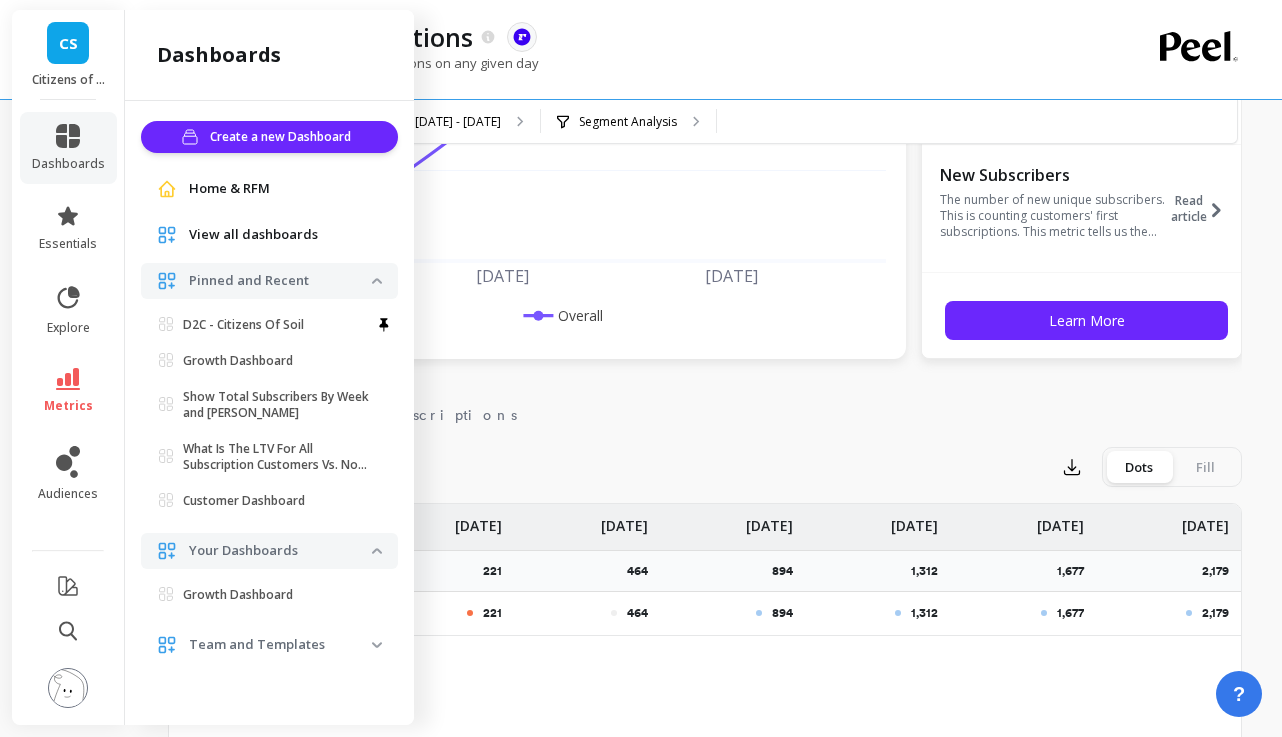click on "Churned Subscriptions The data you are viewing comes from: ReCharge Payments" at bounding box center (634, 37) 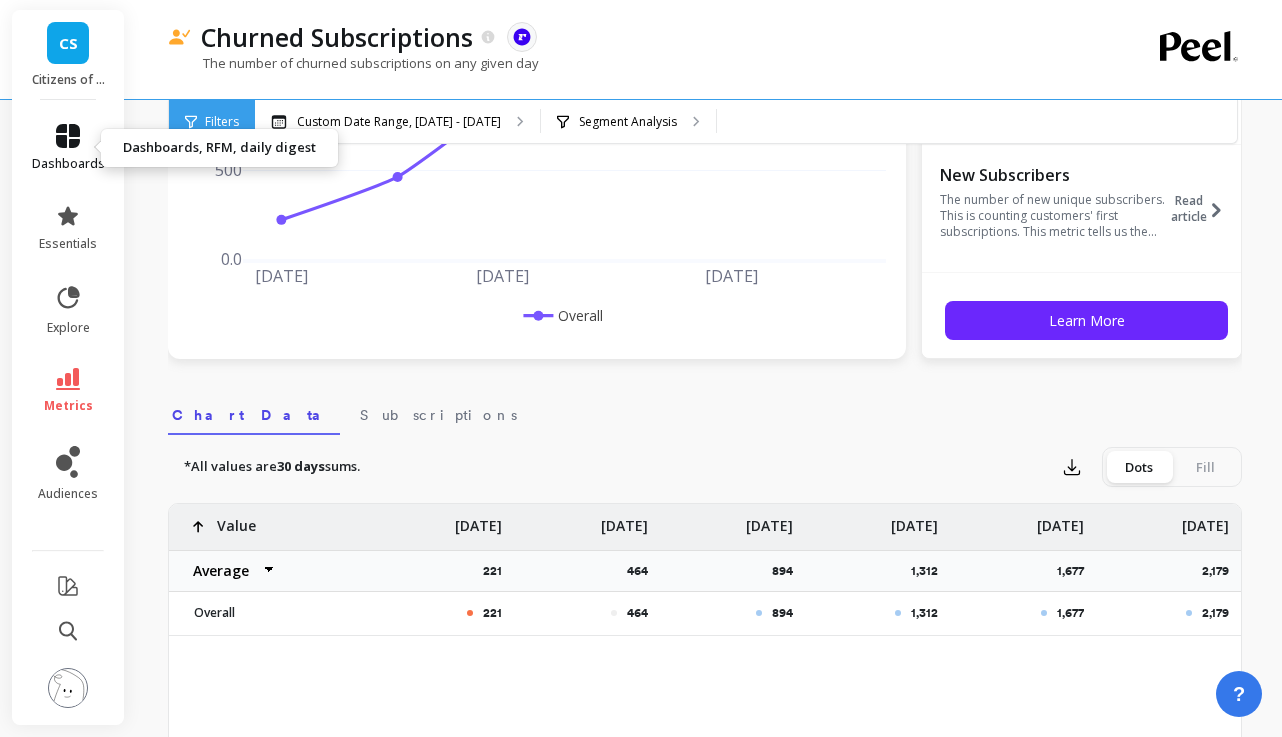 click on "dashboards" at bounding box center (68, 148) 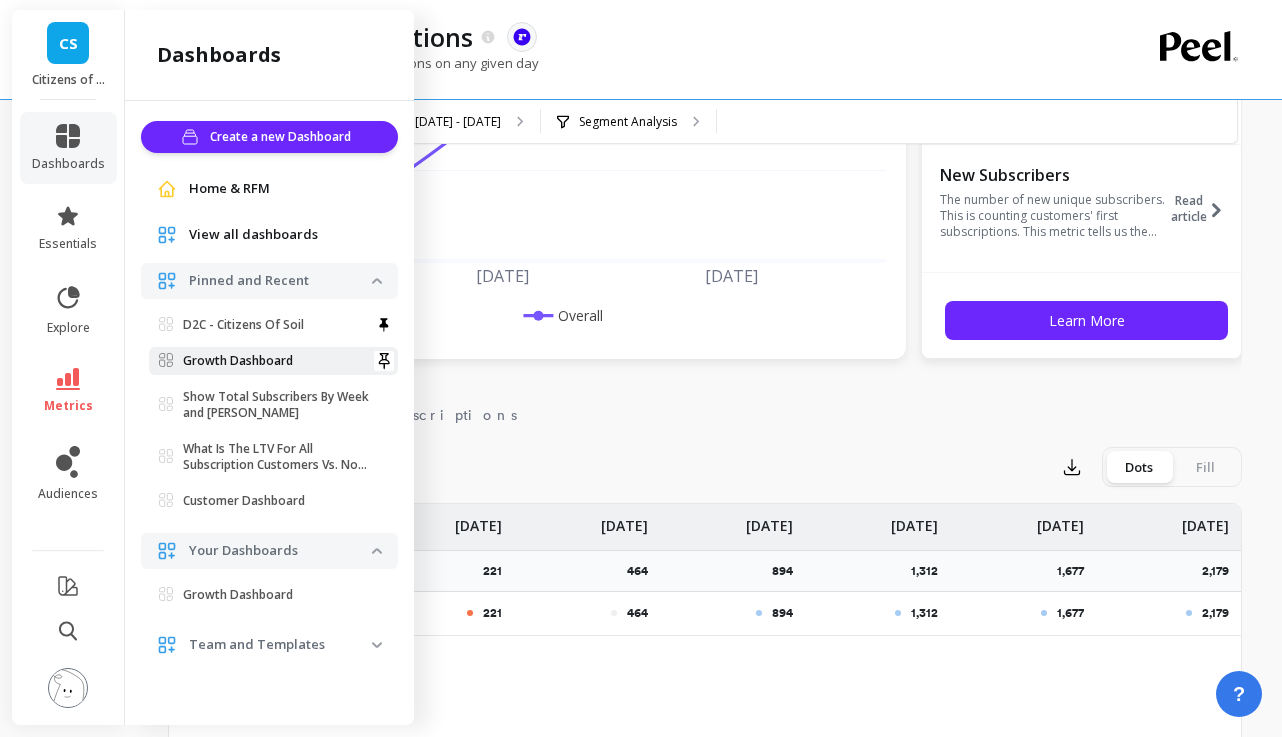 click on "Growth Dashboard" at bounding box center (238, 361) 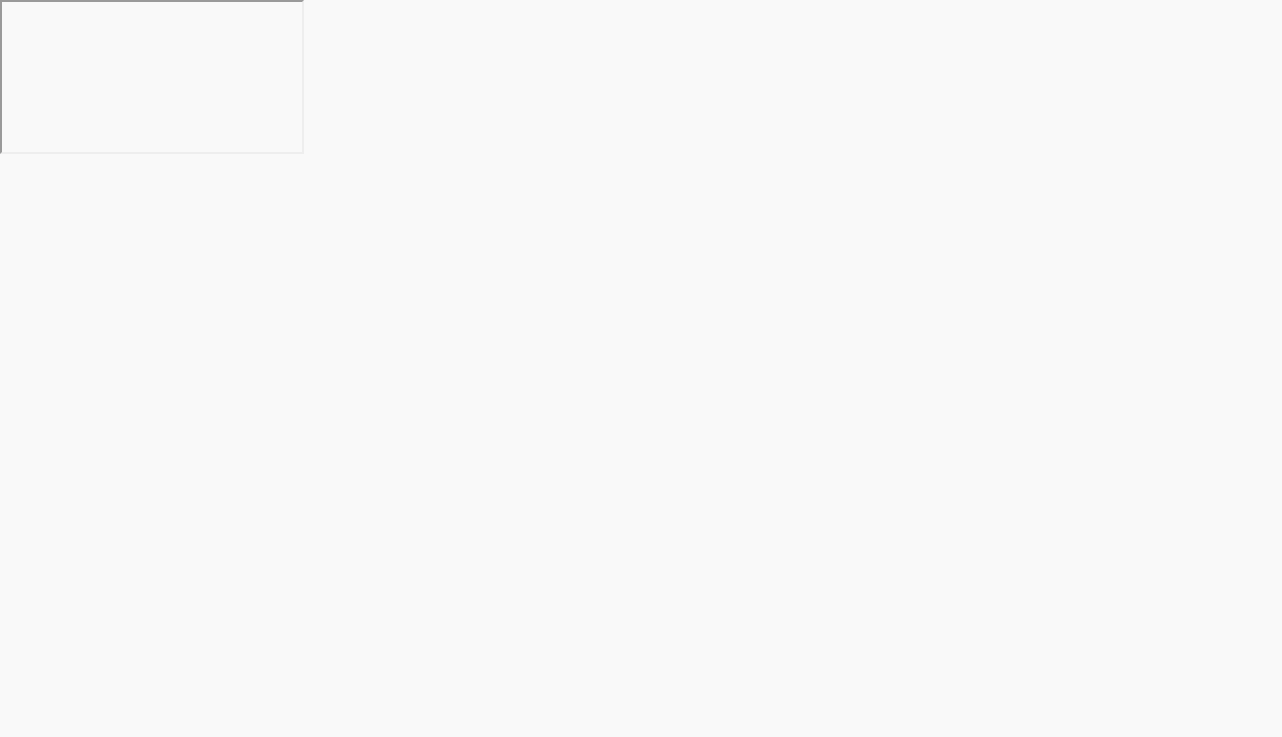 scroll, scrollTop: 0, scrollLeft: 0, axis: both 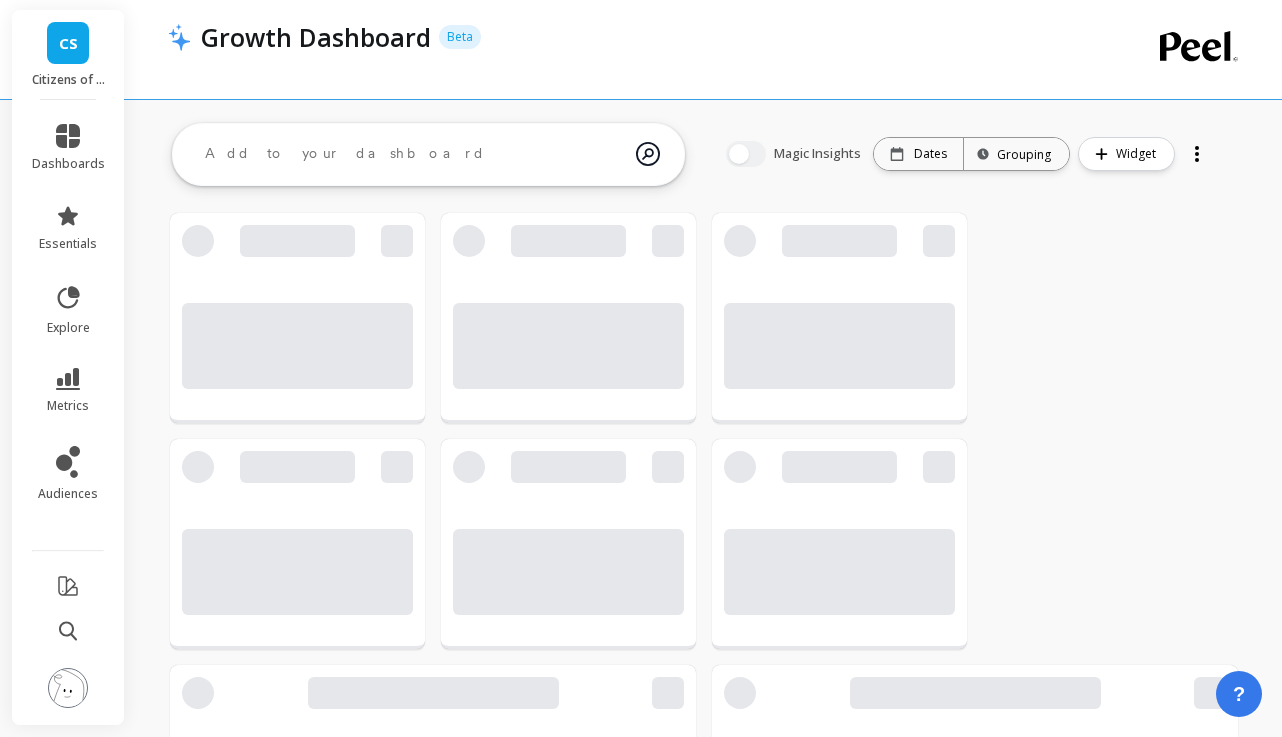 click at bounding box center [412, 154] 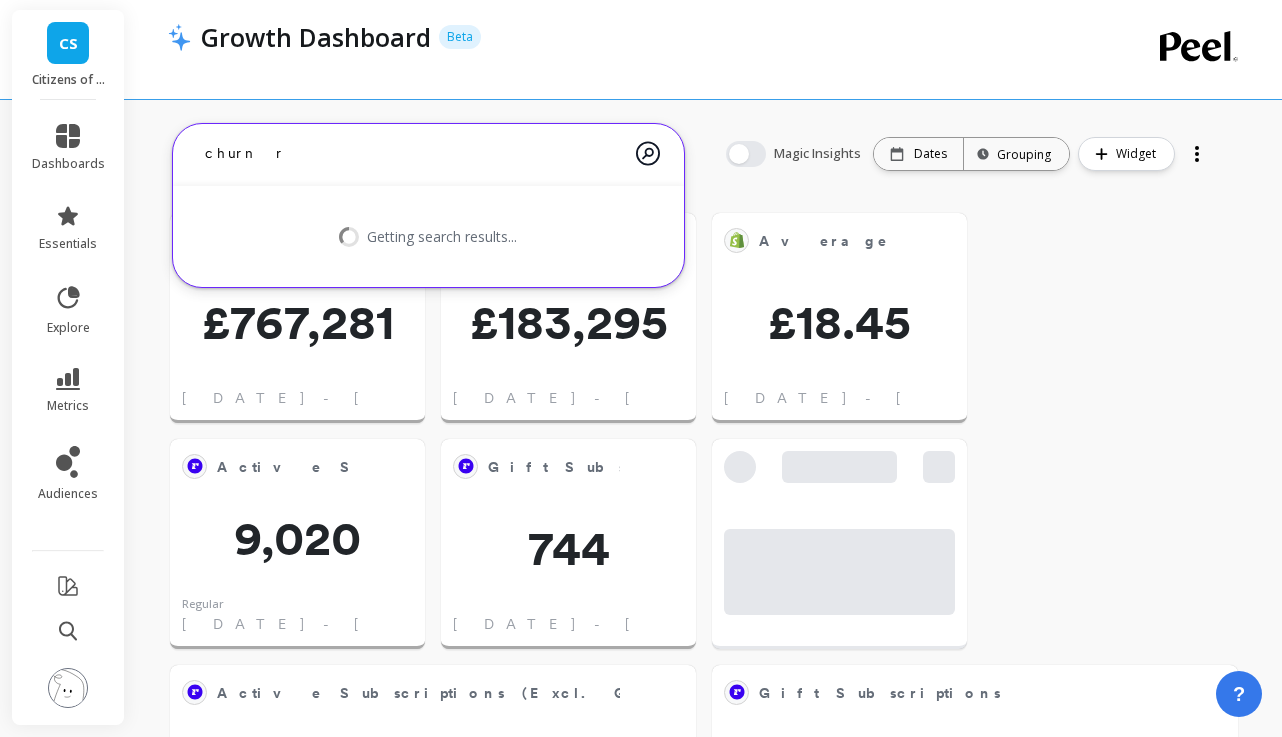 type on "churn ra" 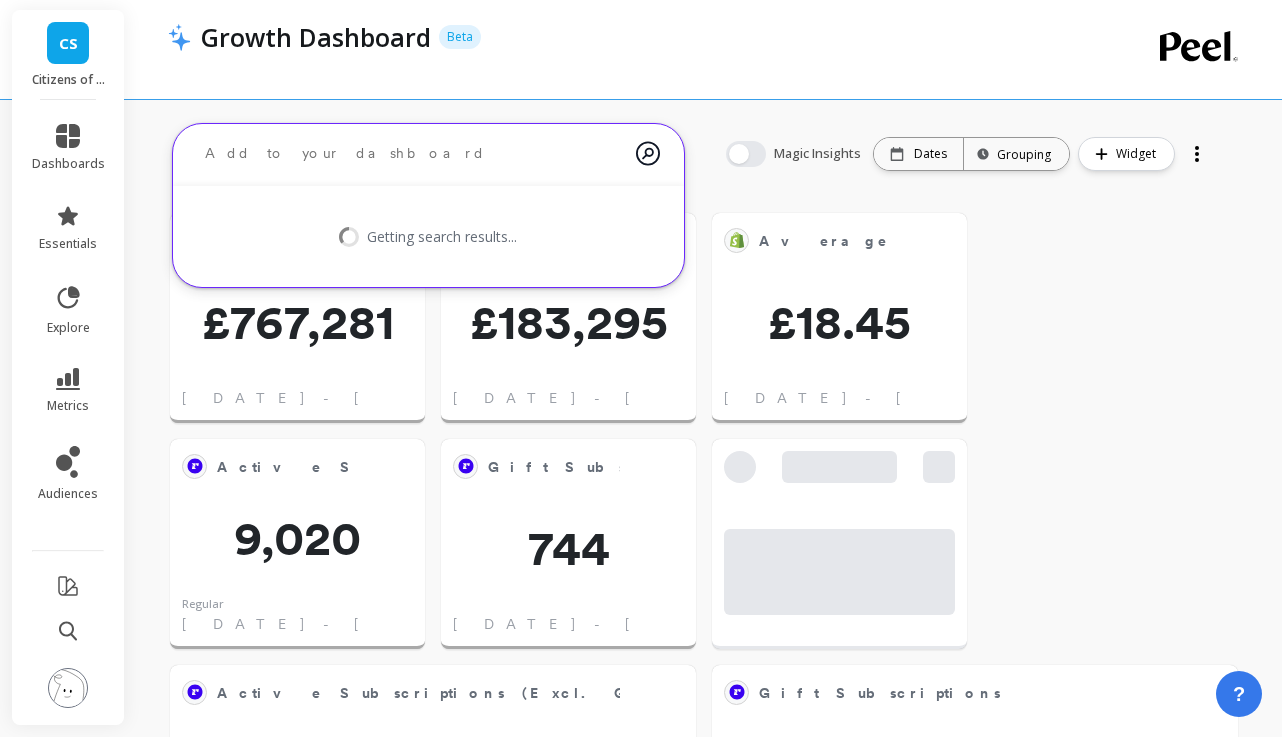 type on "t" 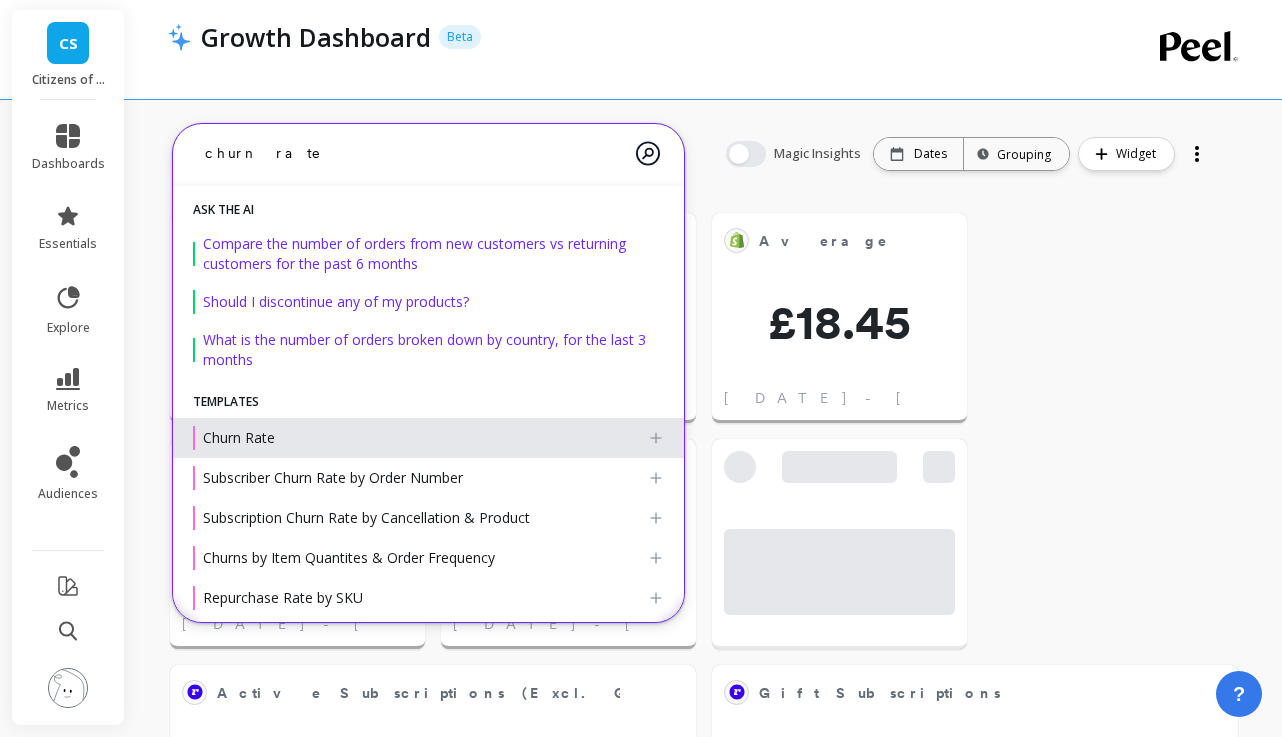 type on "churn rate" 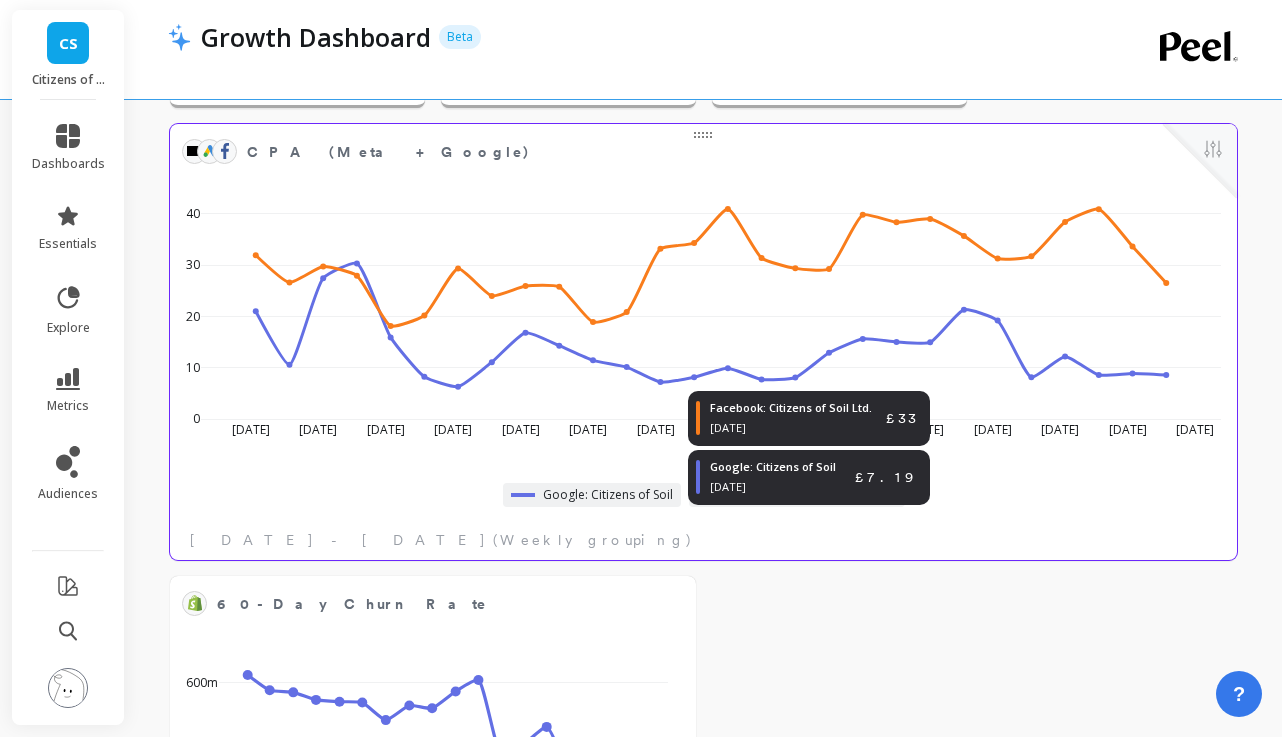 scroll, scrollTop: 1992, scrollLeft: 0, axis: vertical 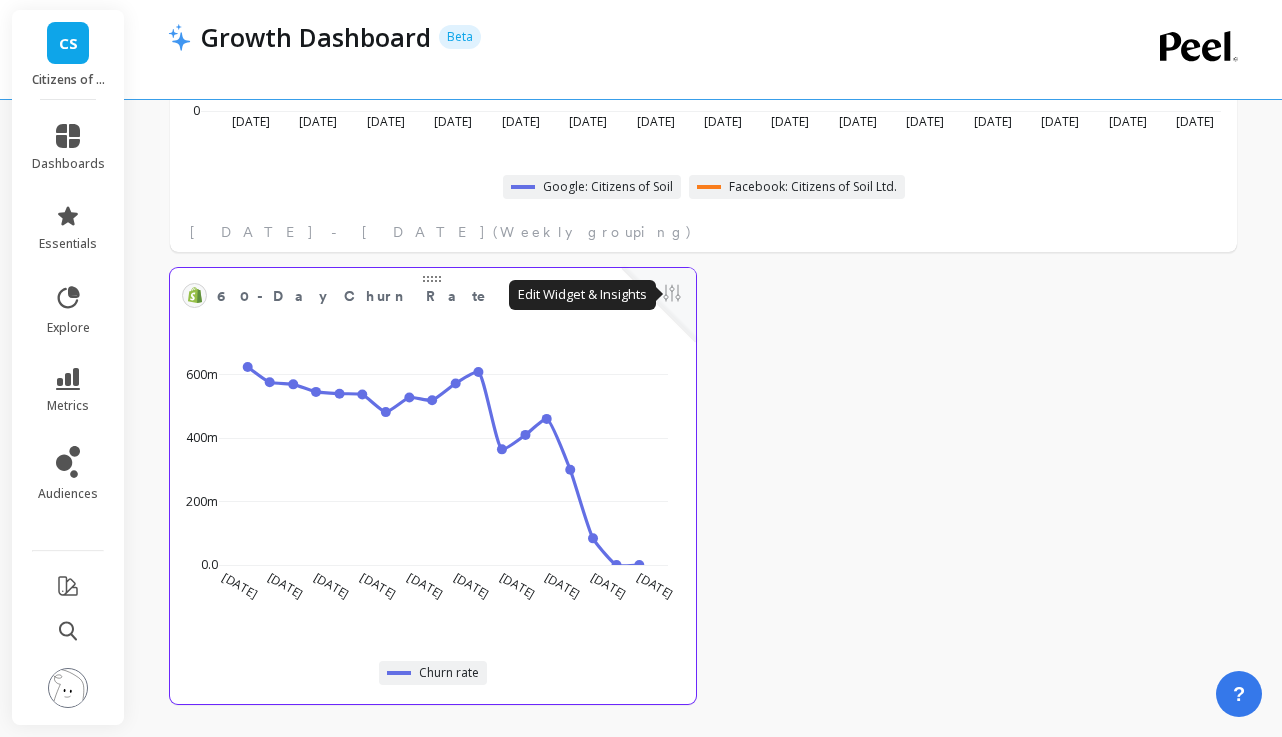 click at bounding box center (672, 295) 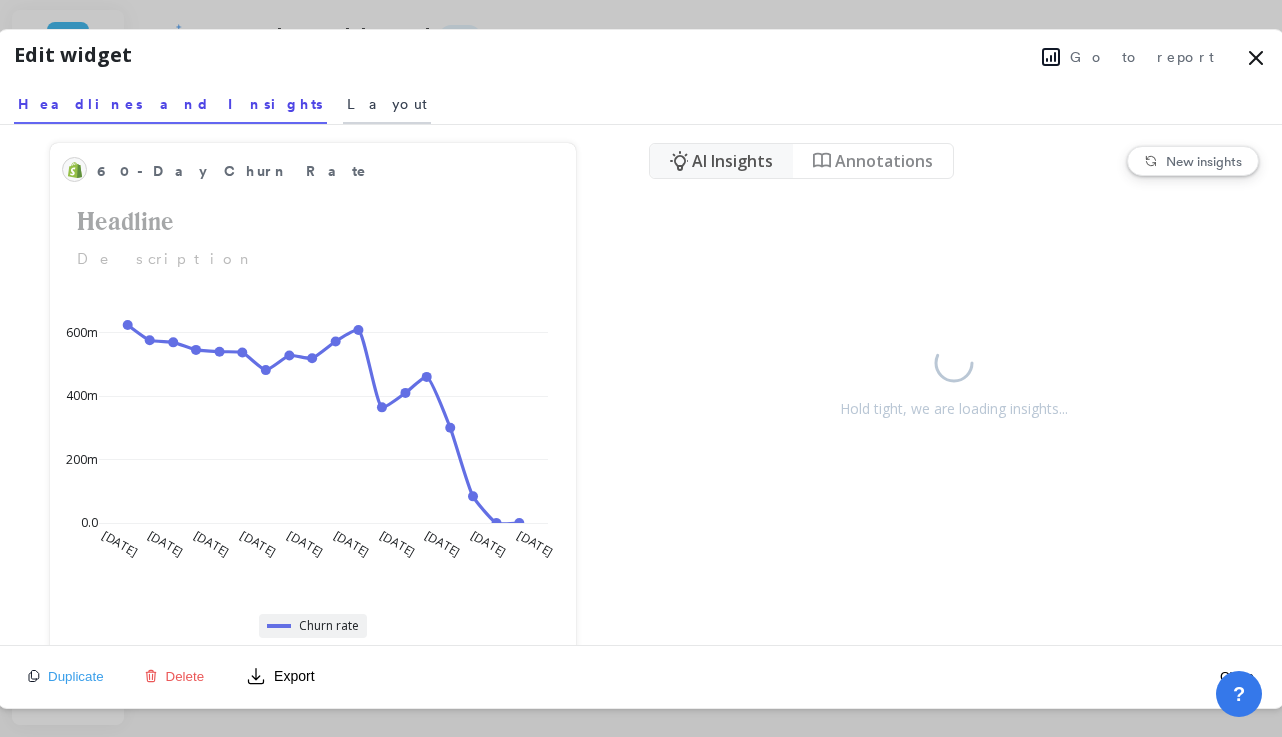 click on "Layout" at bounding box center [387, 104] 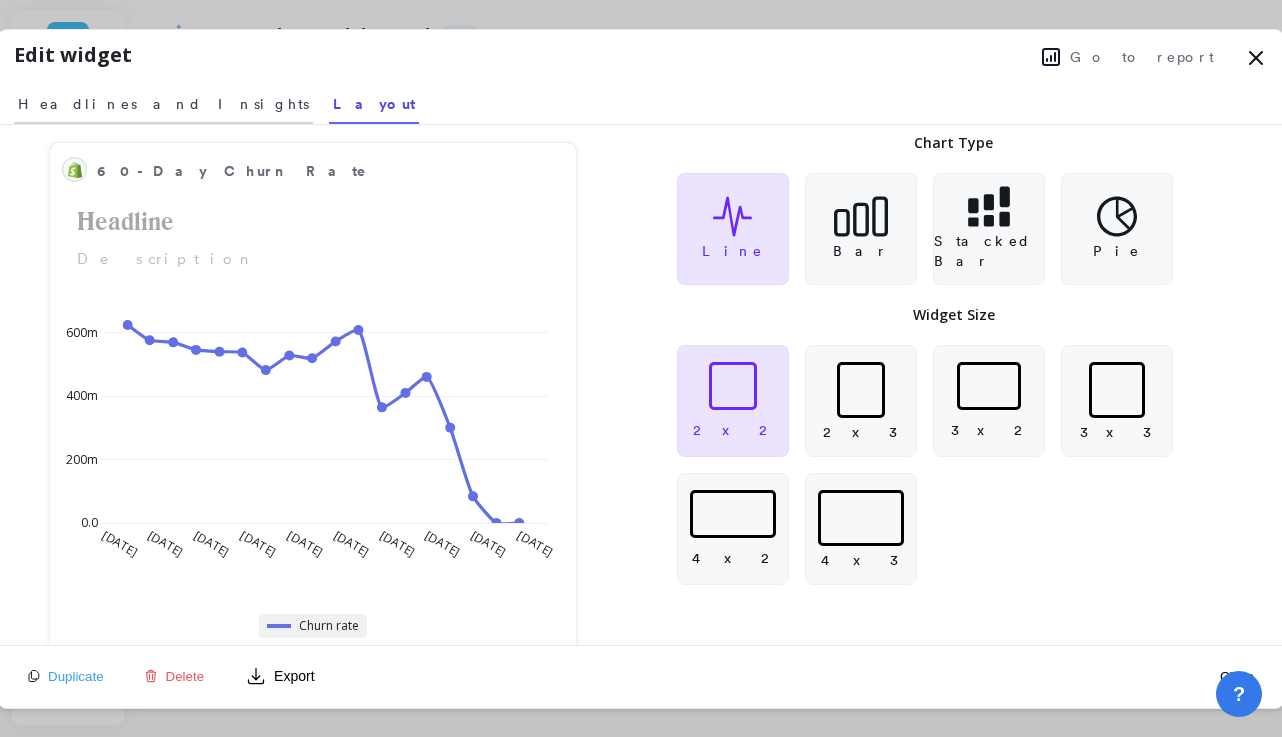click on "Headlines and Insights" at bounding box center [163, 104] 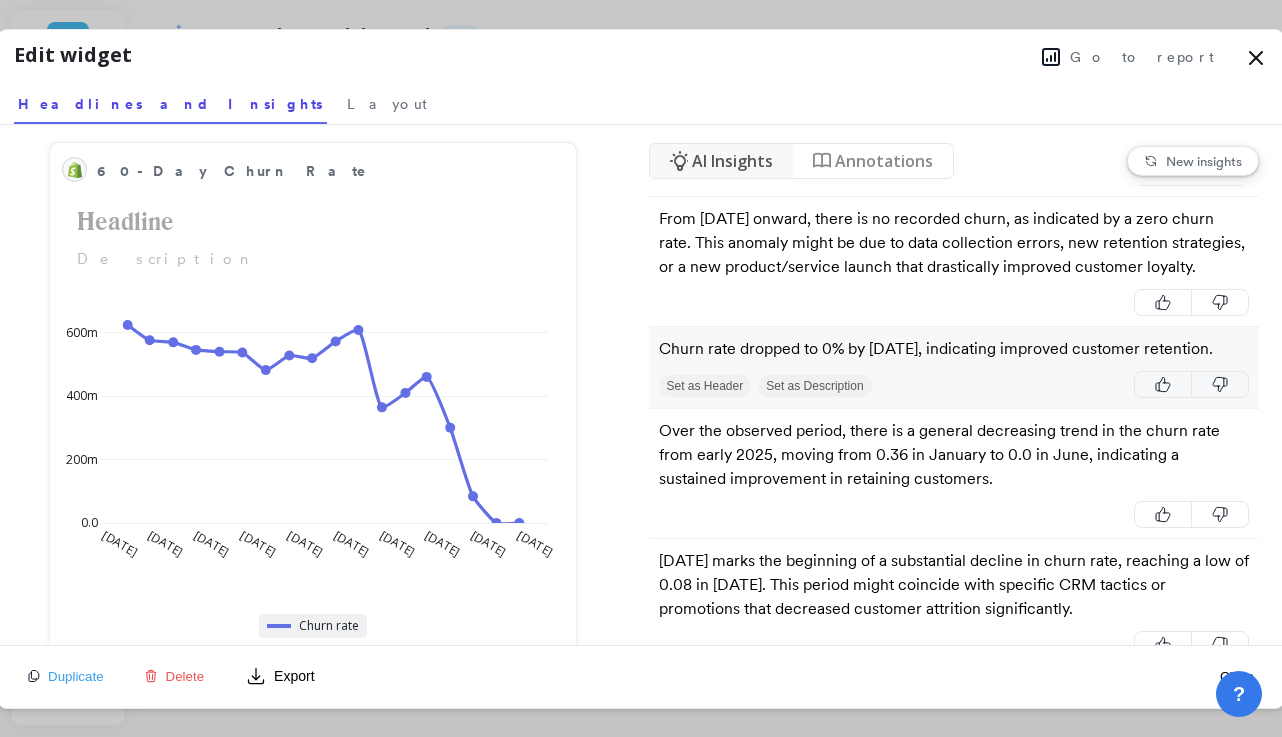 scroll, scrollTop: 517, scrollLeft: 0, axis: vertical 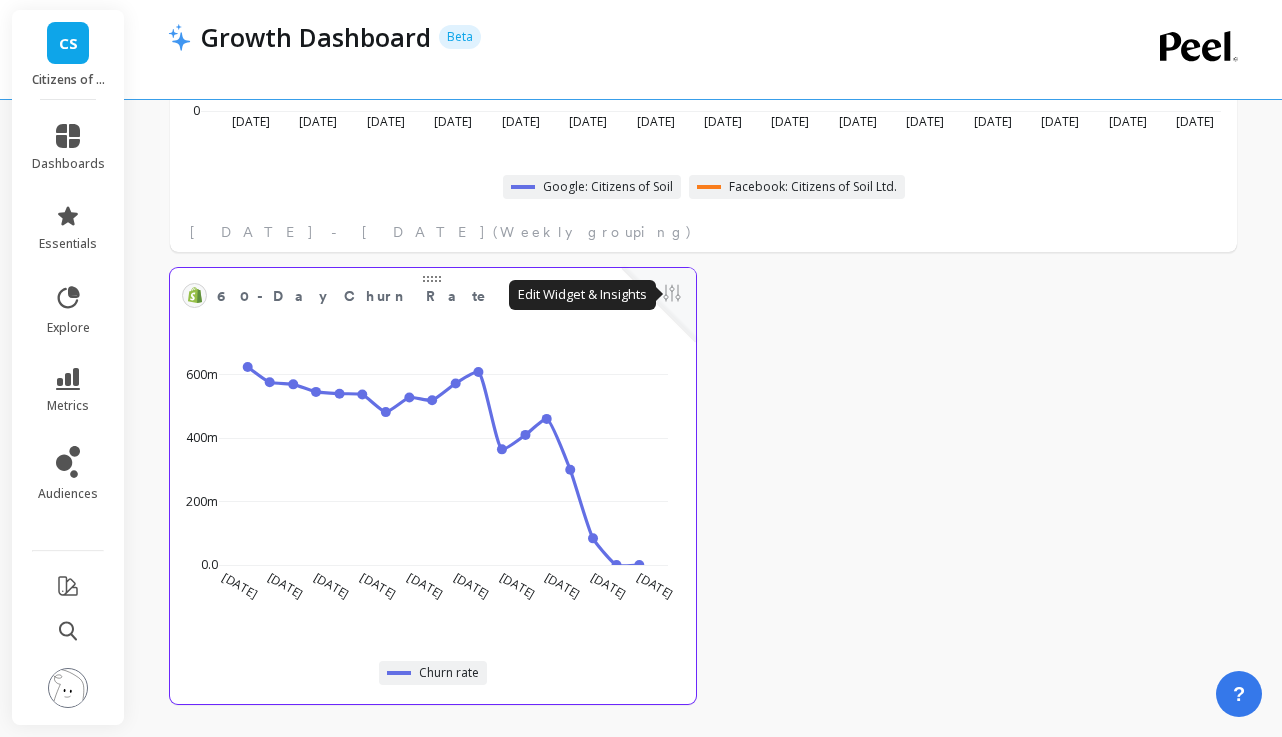 click at bounding box center [672, 295] 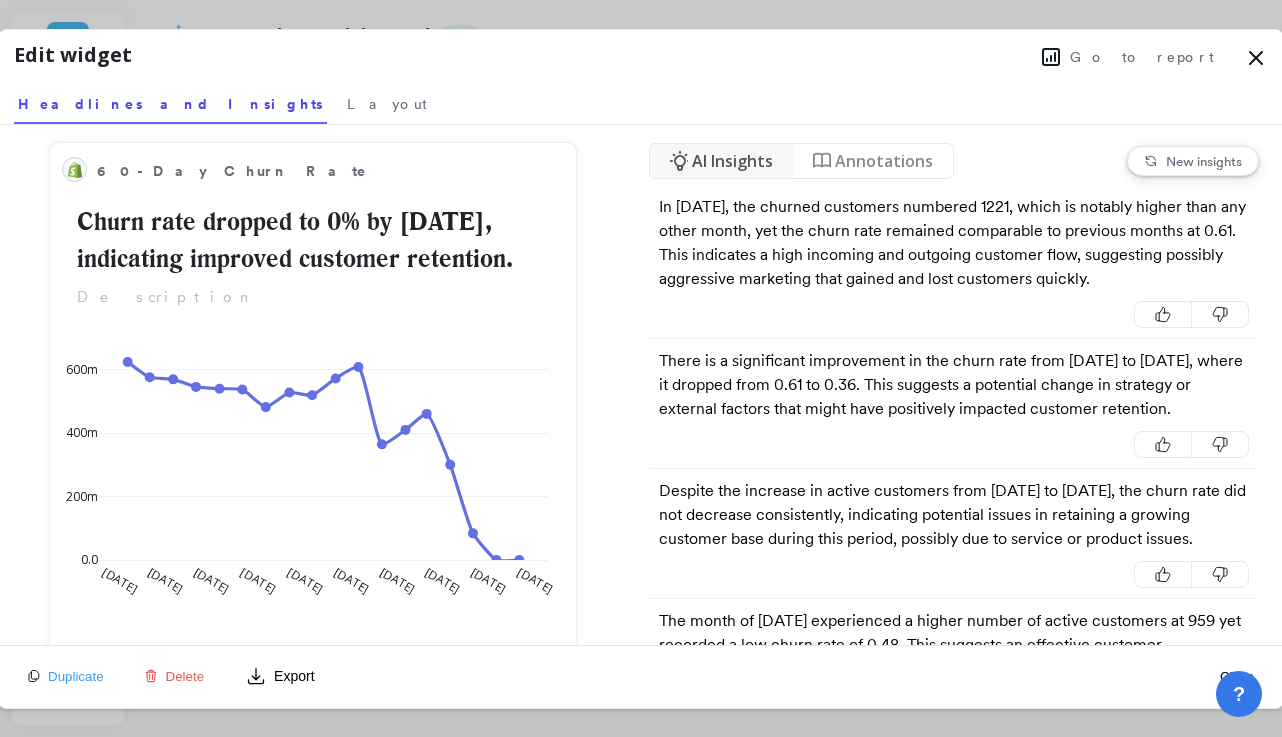 click on "Duplicate Delete Export" at bounding box center (172, 676) 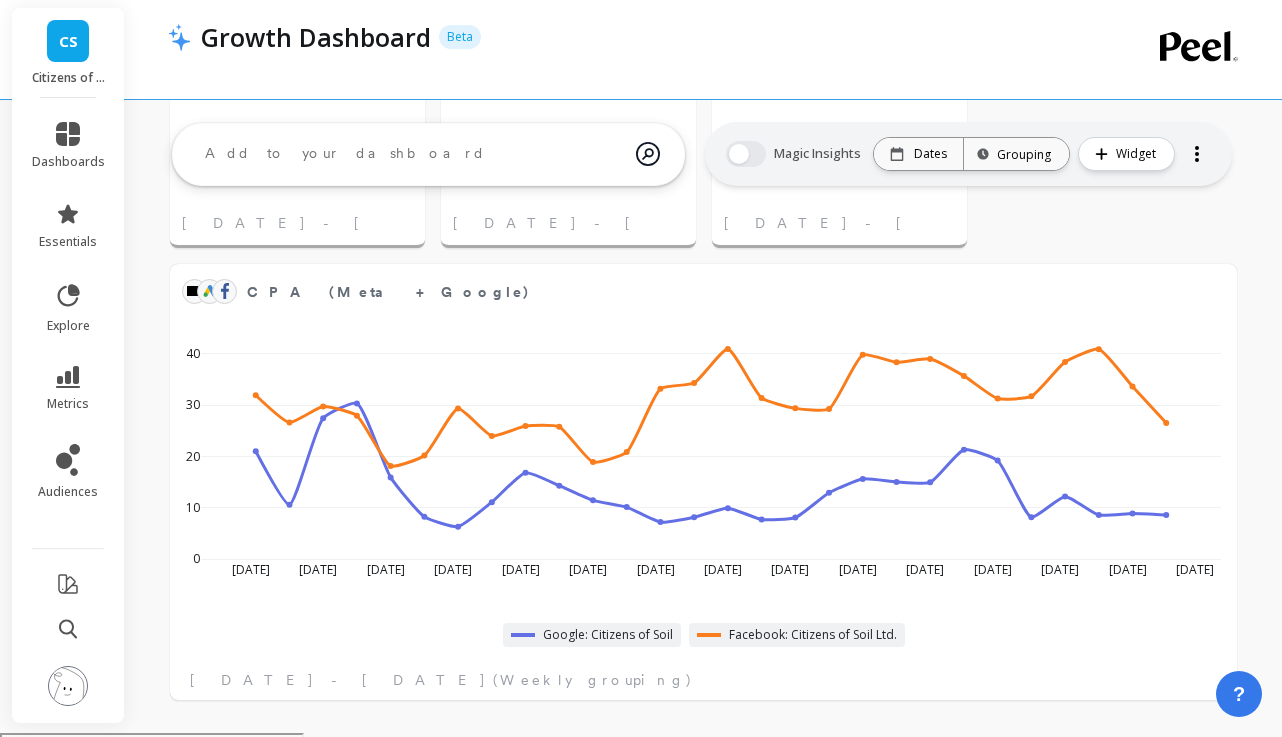 scroll, scrollTop: 1540, scrollLeft: 0, axis: vertical 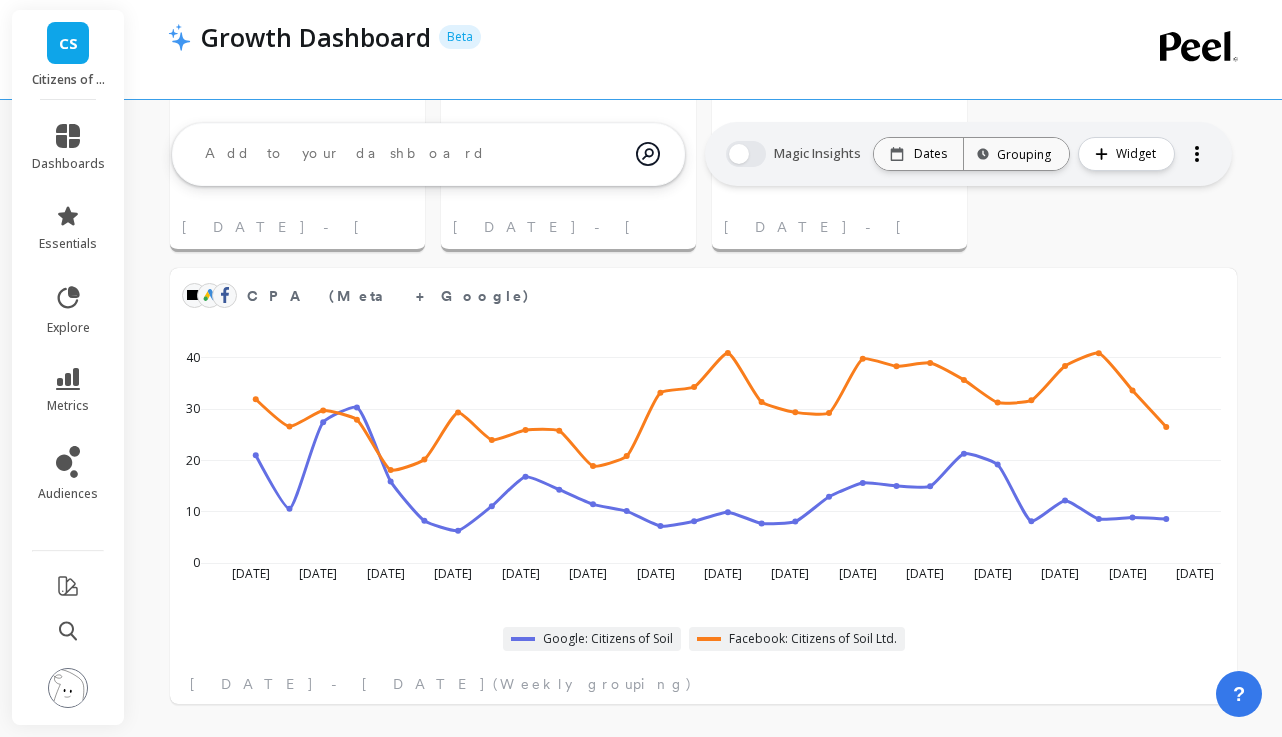 click at bounding box center (412, 154) 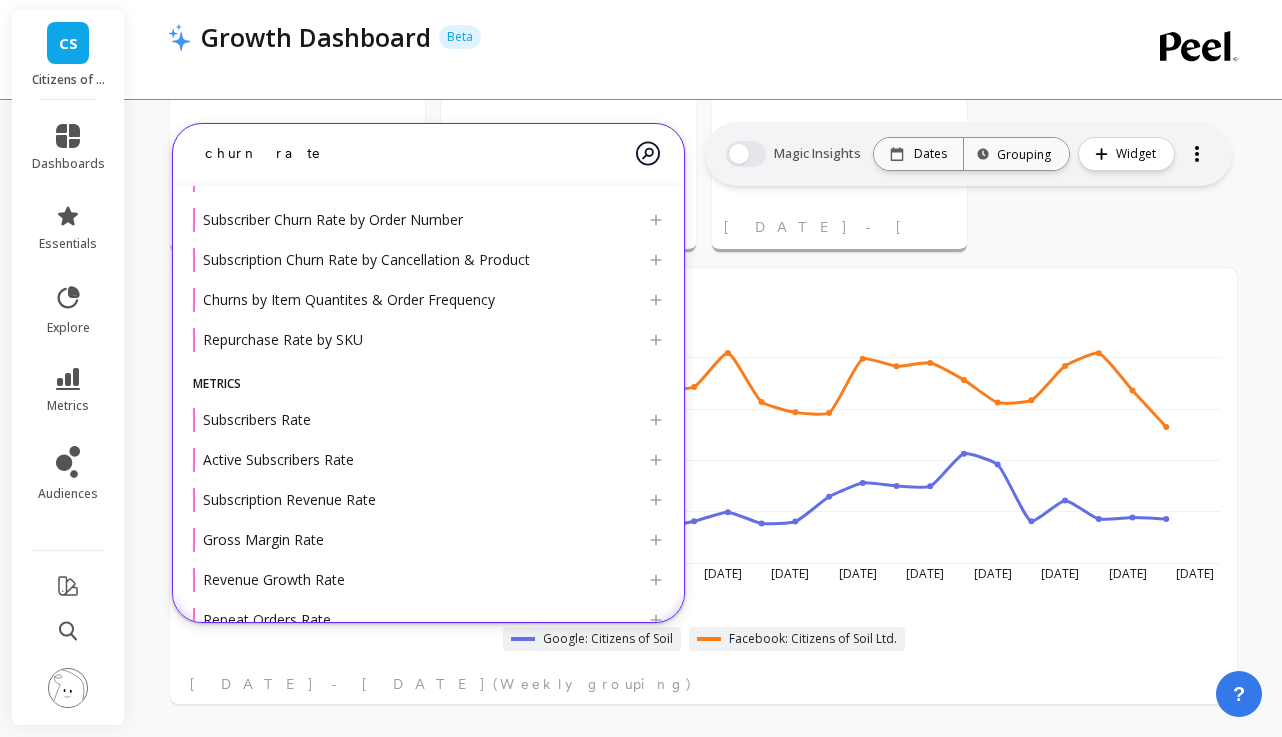 scroll, scrollTop: 260, scrollLeft: 0, axis: vertical 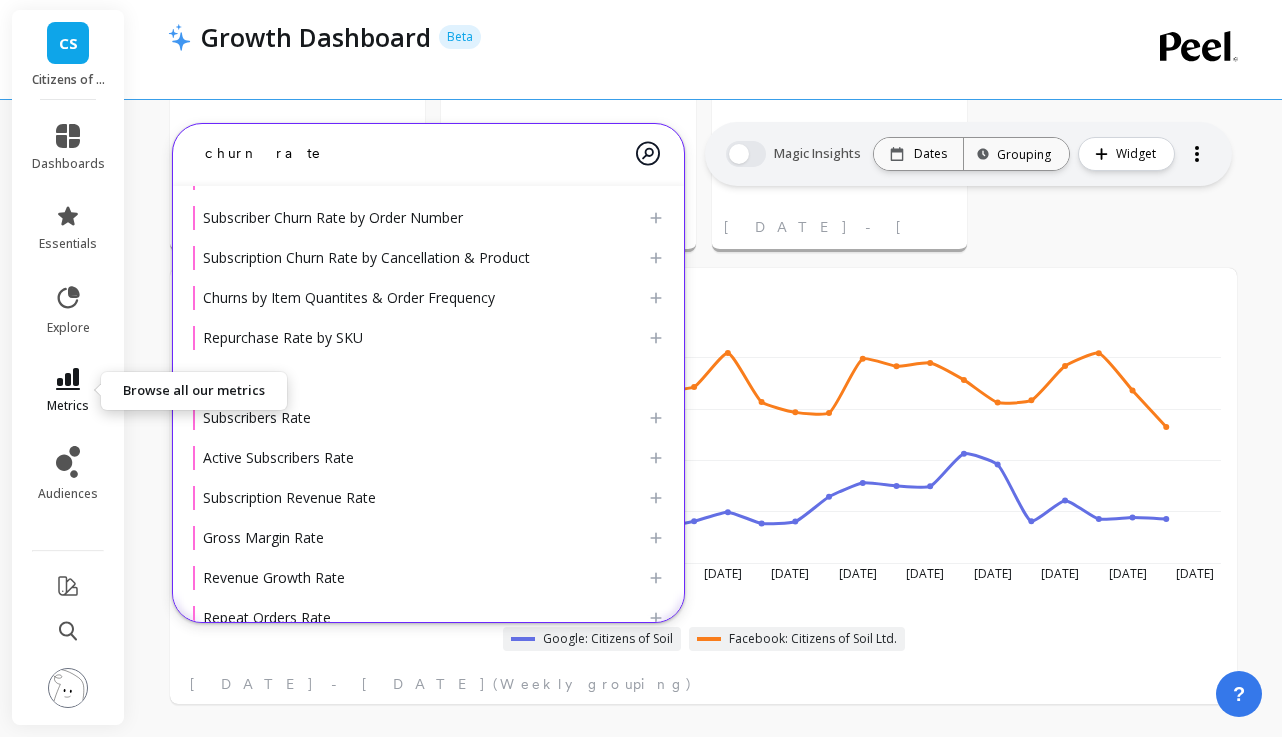 type on "churn rate" 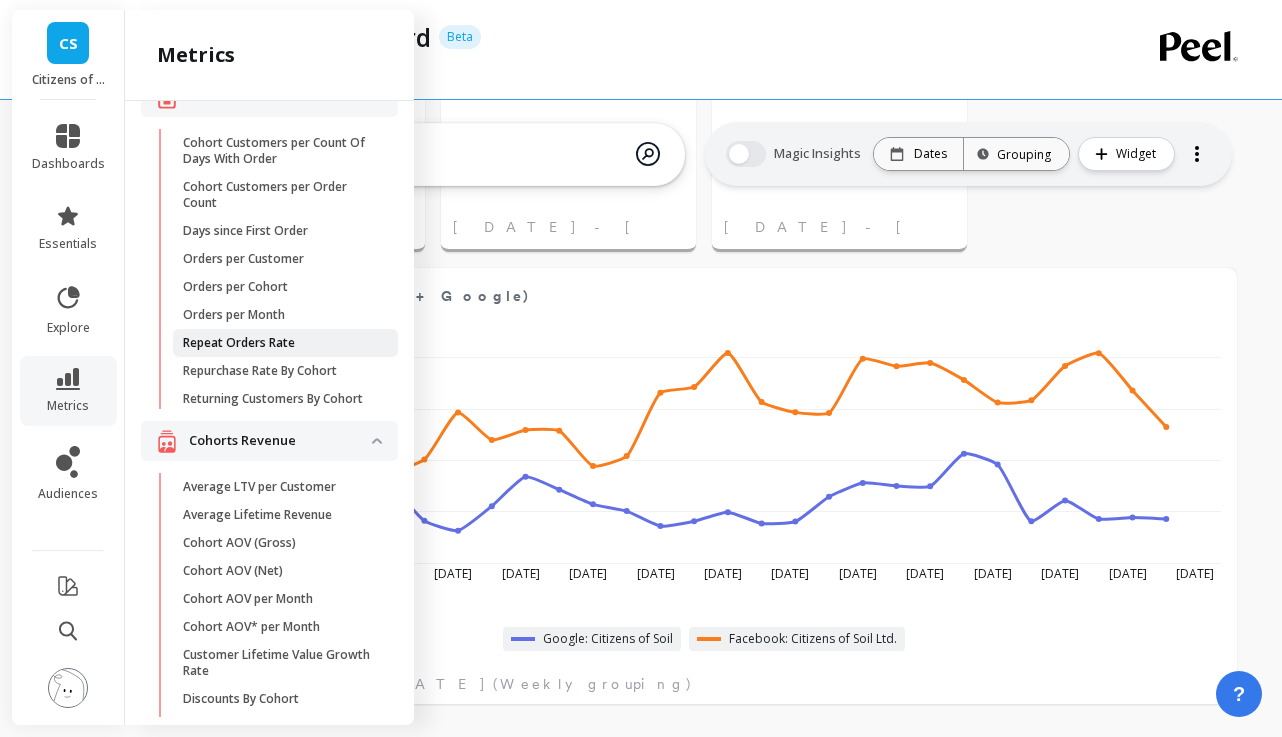 scroll, scrollTop: 88, scrollLeft: 0, axis: vertical 